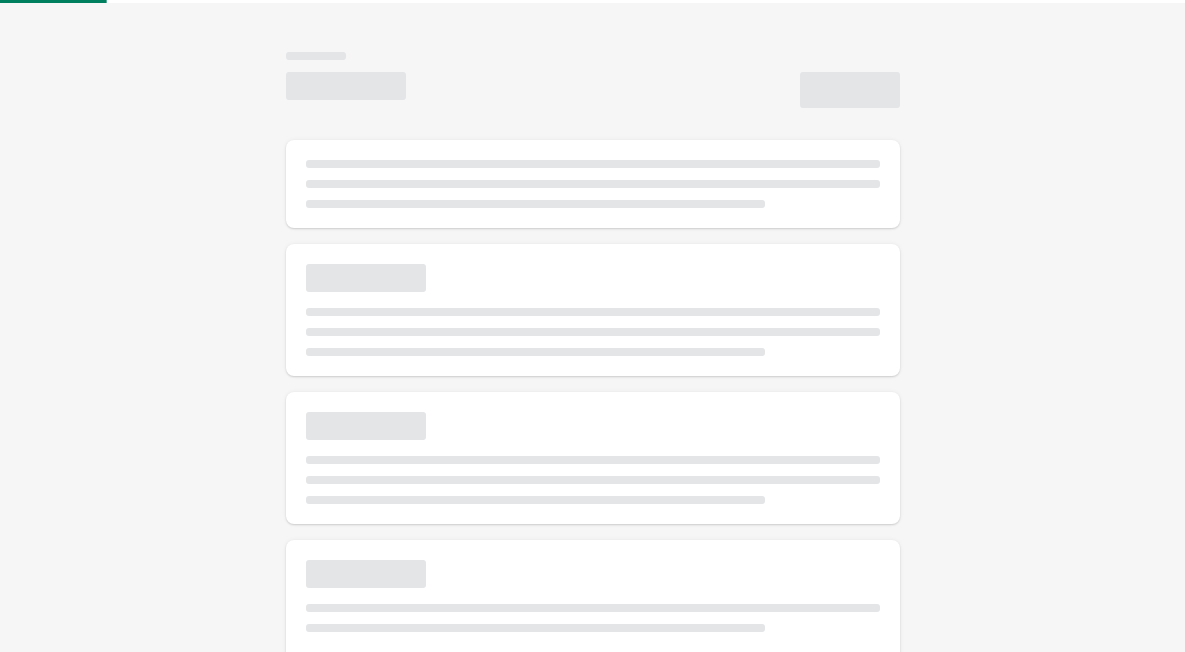scroll, scrollTop: 0, scrollLeft: 0, axis: both 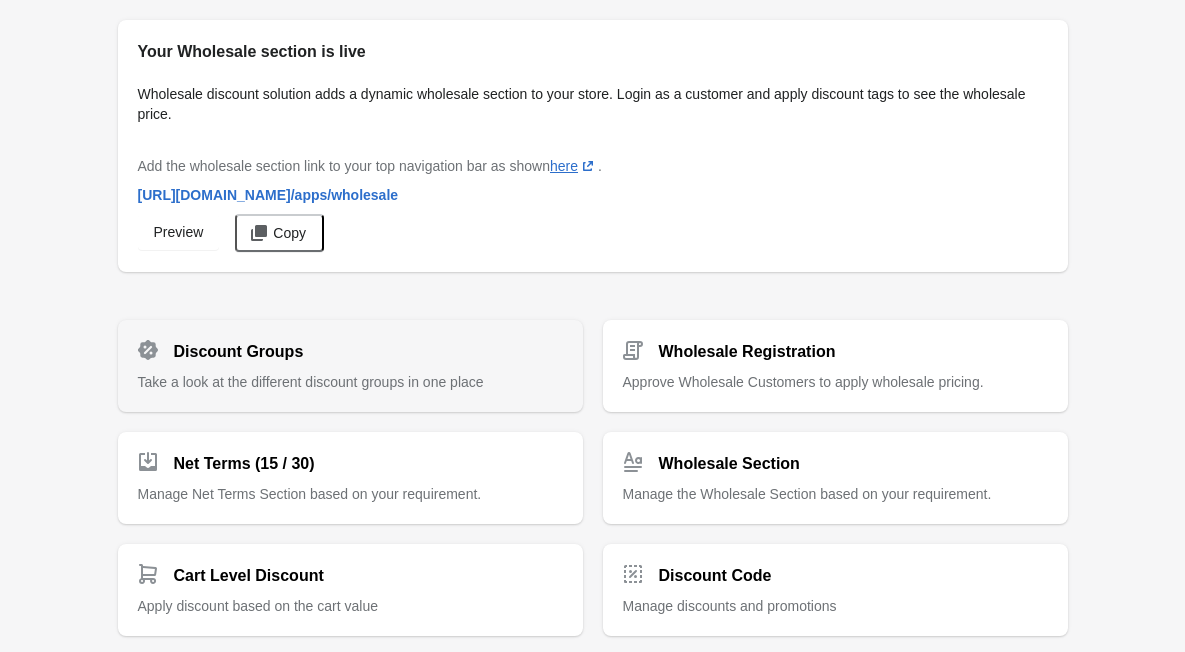 click on "Take a look at the different discount groups in one place" at bounding box center (311, 382) 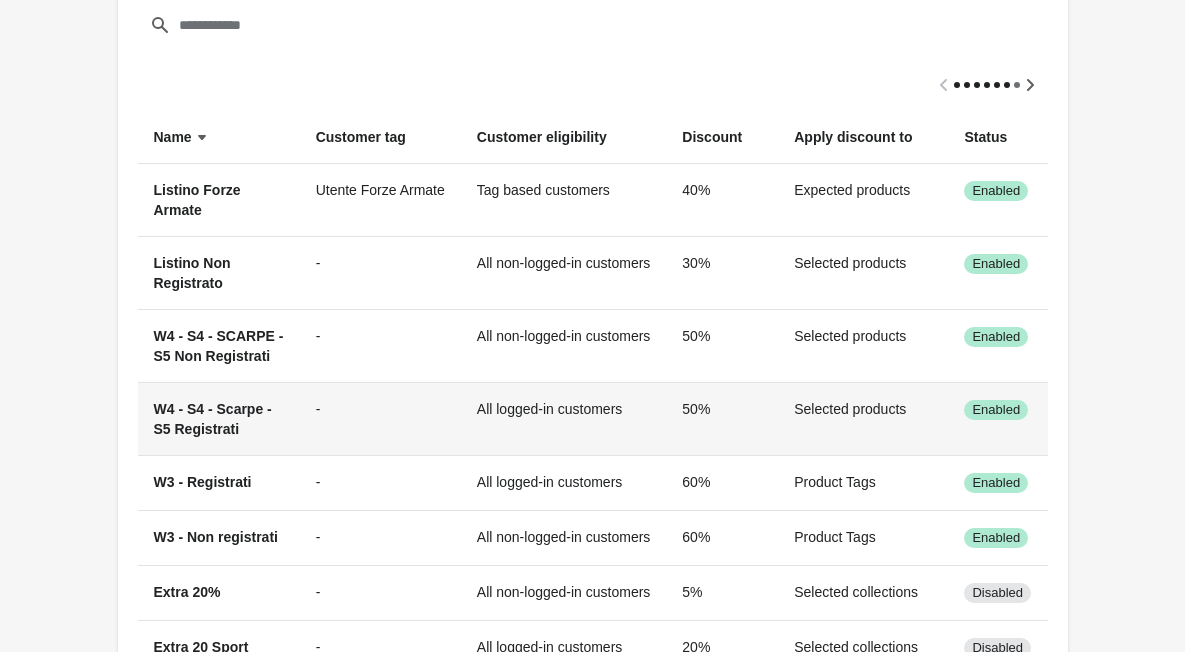 scroll, scrollTop: 0, scrollLeft: 0, axis: both 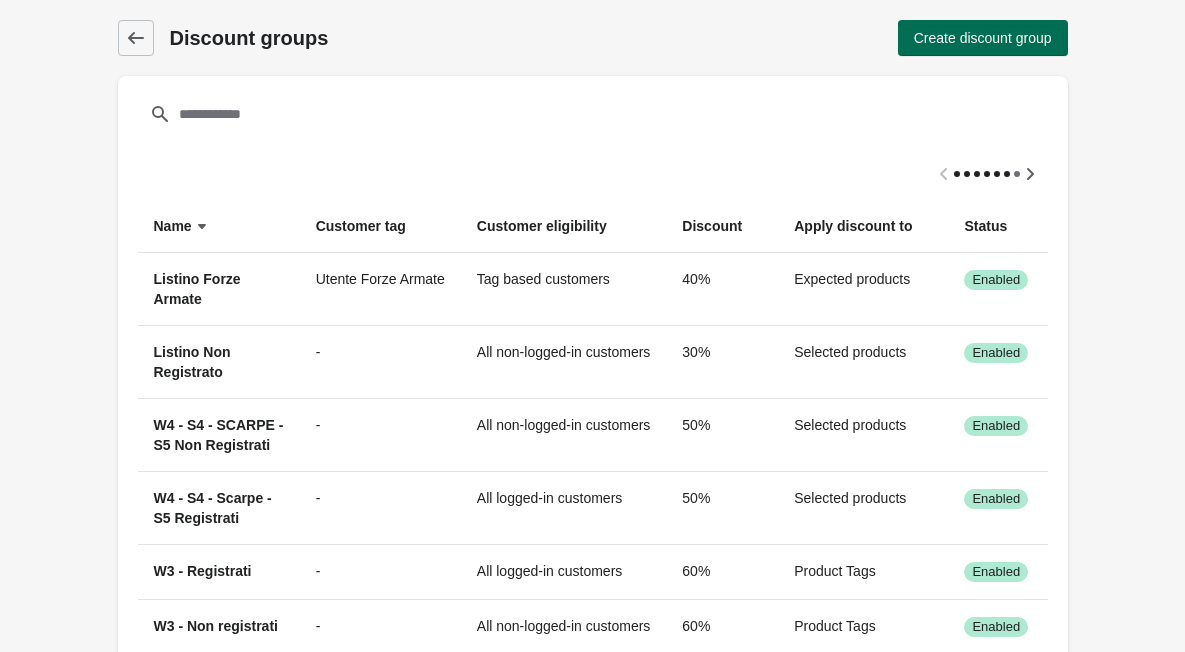 click on "Create discount group" at bounding box center (983, 38) 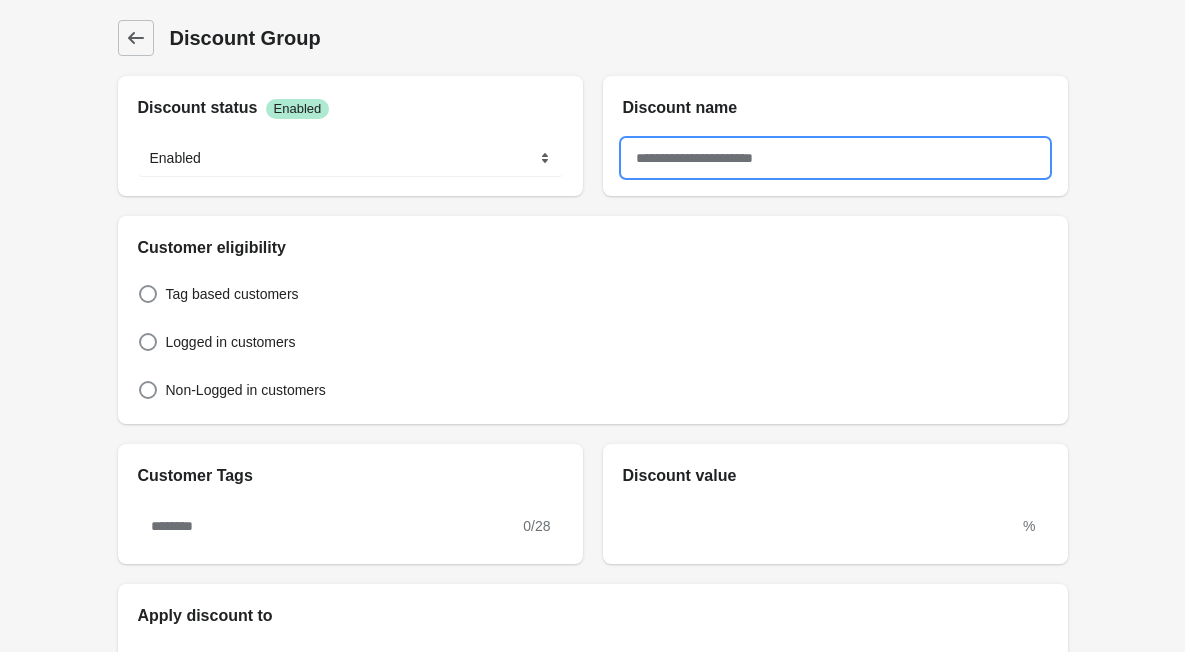 click at bounding box center [835, 158] 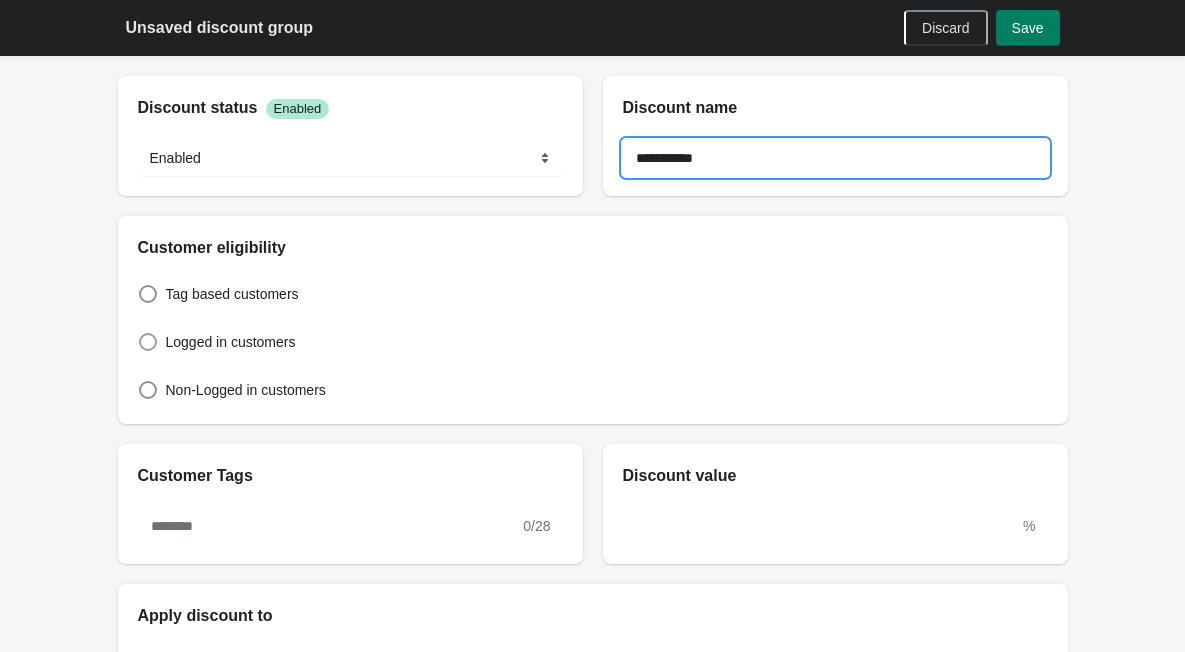 type on "**********" 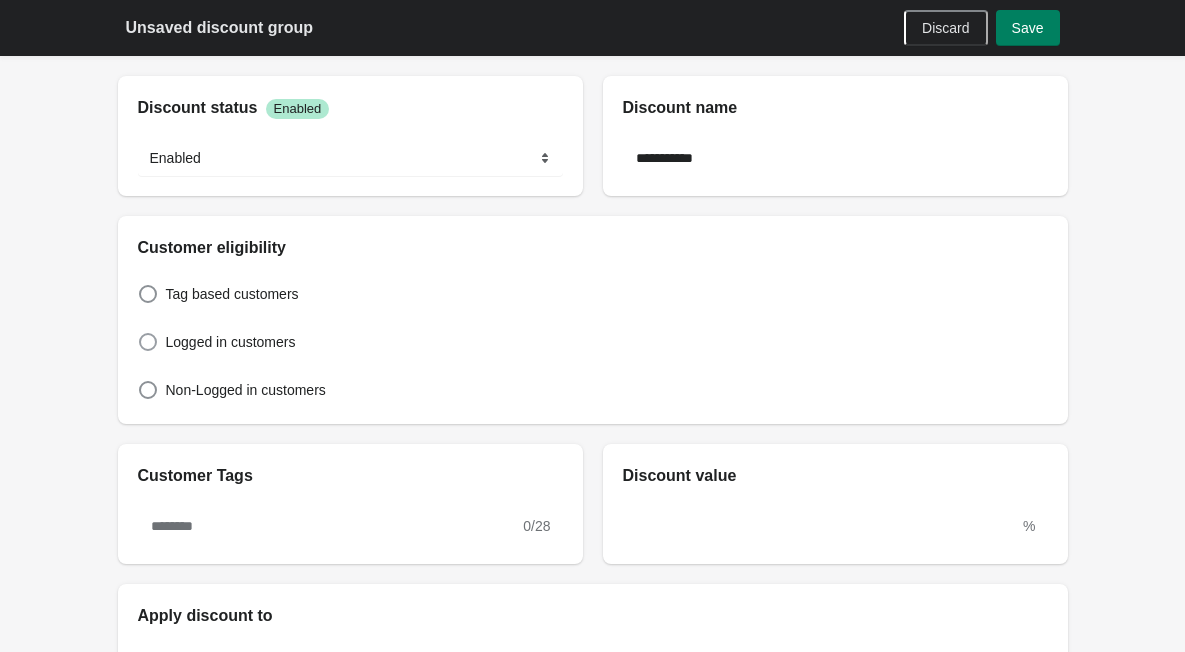 click at bounding box center (148, 342) 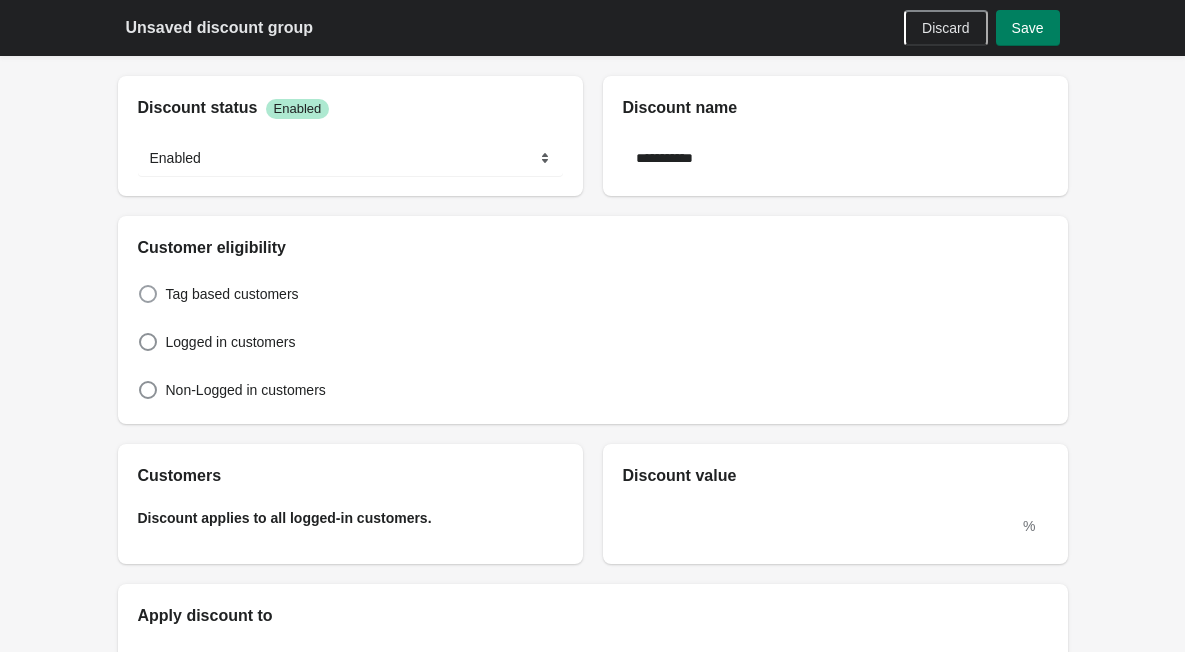 click on "Tag based customers" at bounding box center [218, 294] 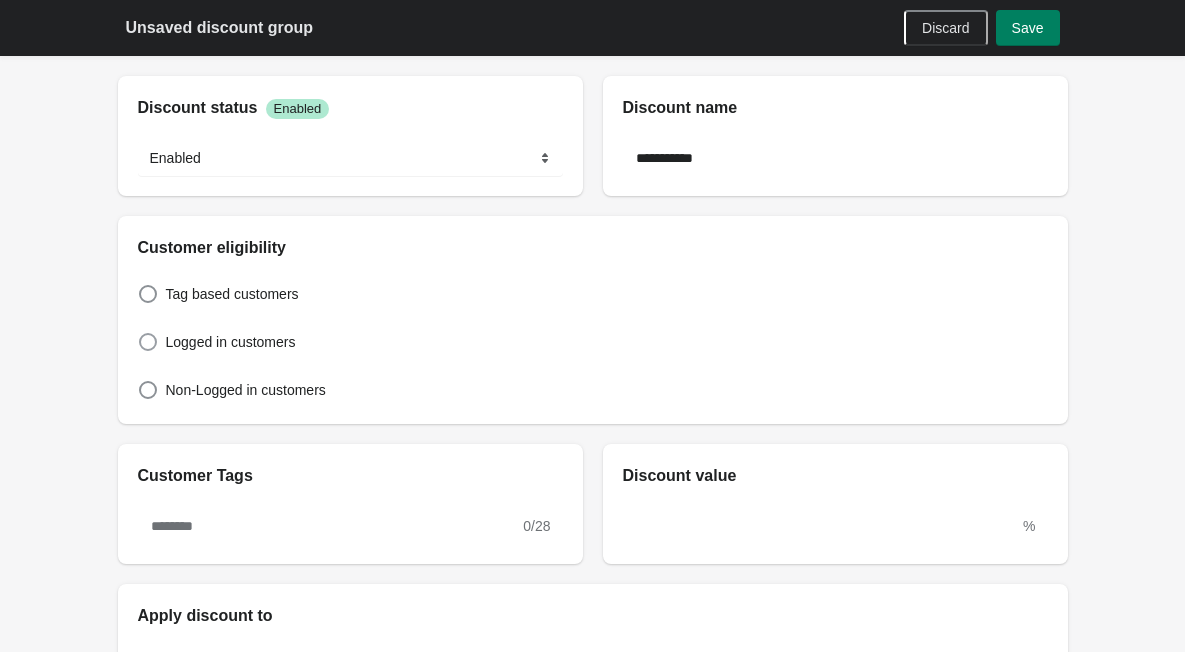 click at bounding box center [148, 342] 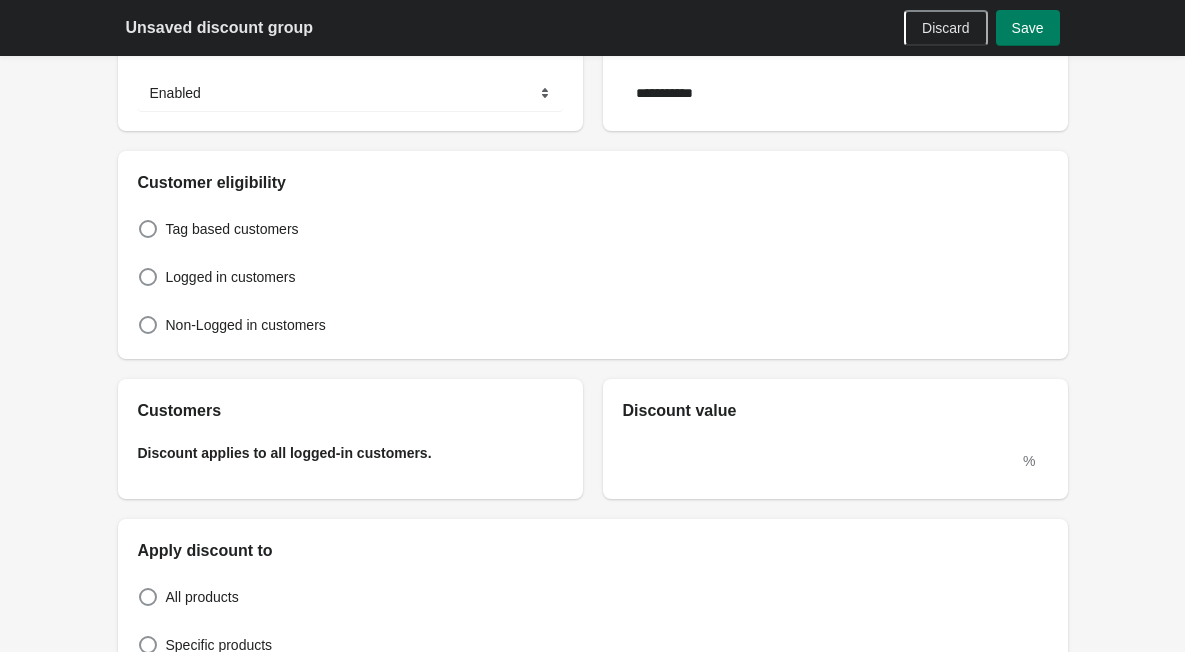 scroll, scrollTop: 100, scrollLeft: 0, axis: vertical 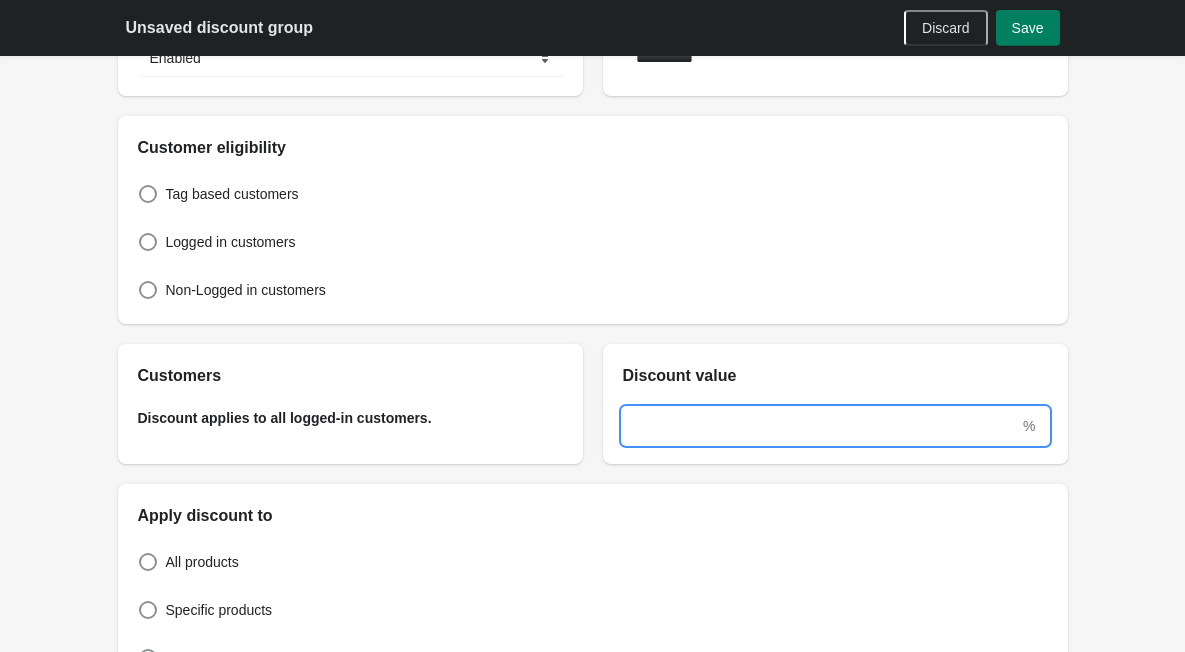 click at bounding box center [821, 426] 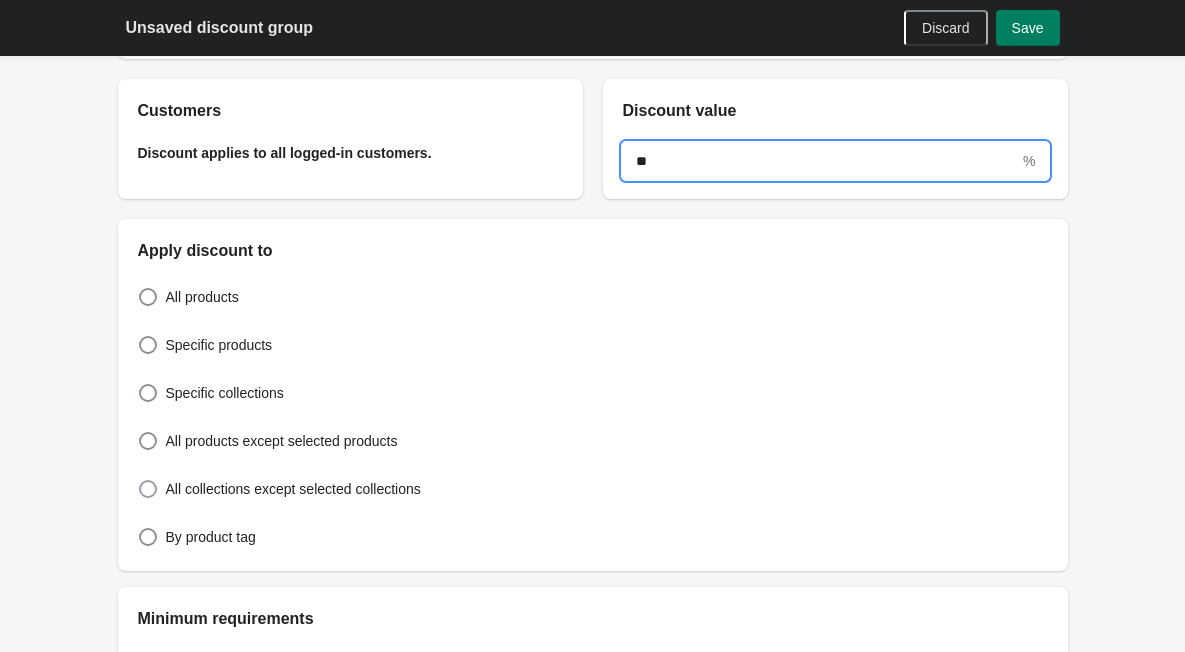 scroll, scrollTop: 400, scrollLeft: 0, axis: vertical 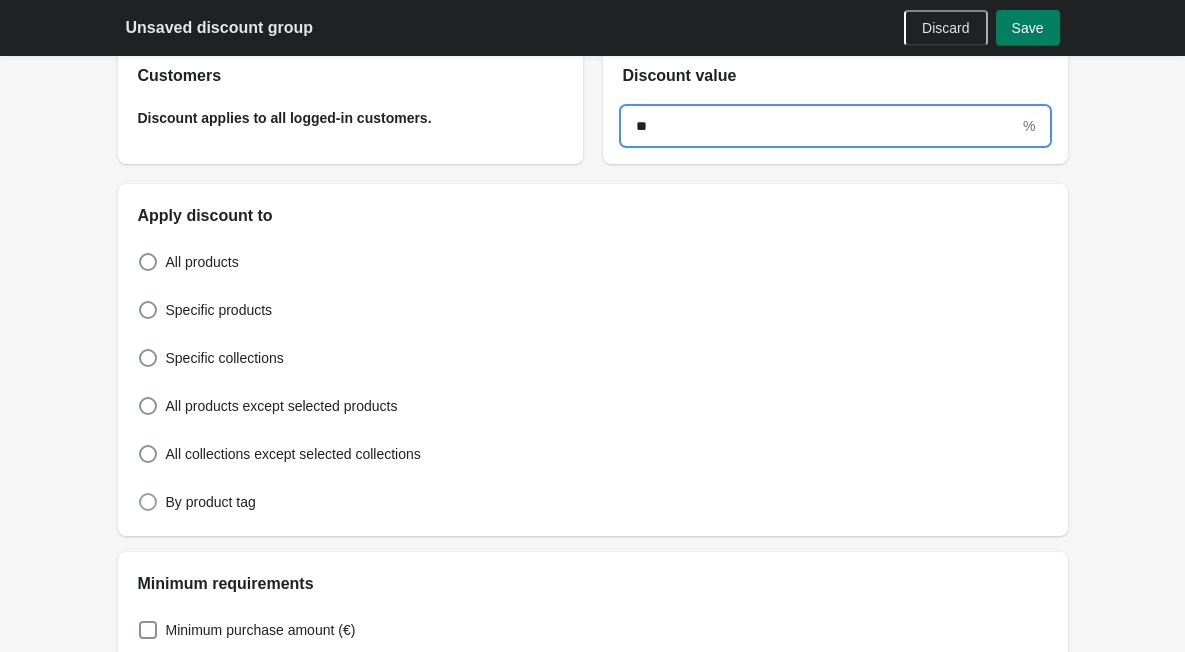 type on "**" 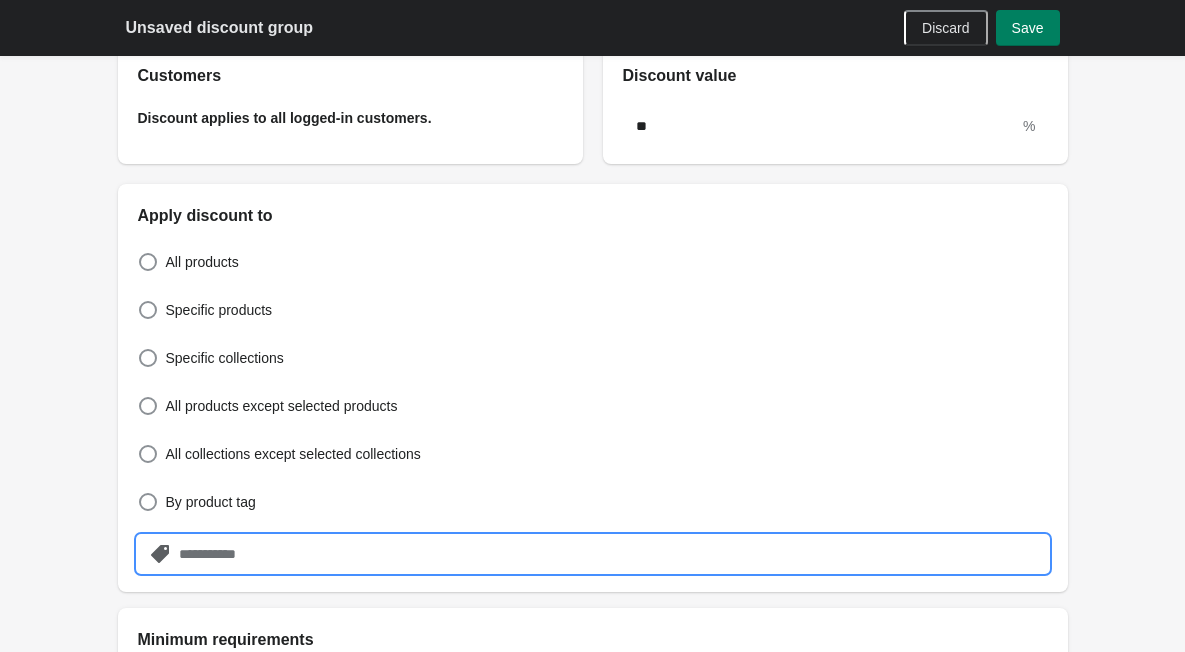 click at bounding box center [613, 554] 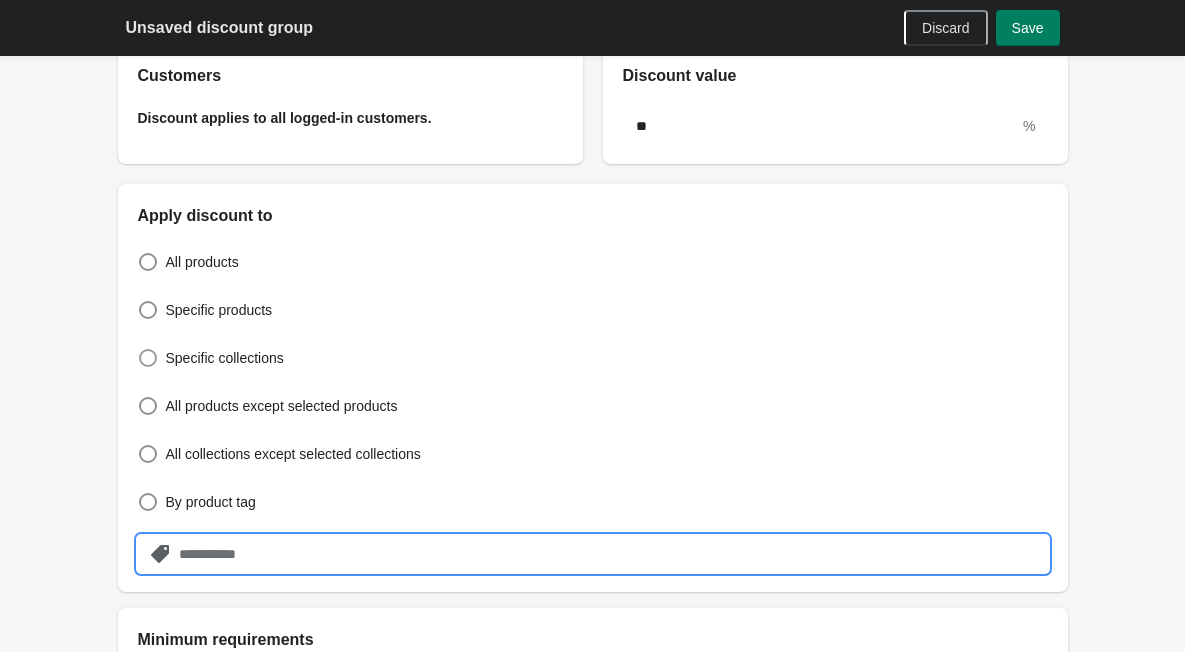 click at bounding box center (148, 358) 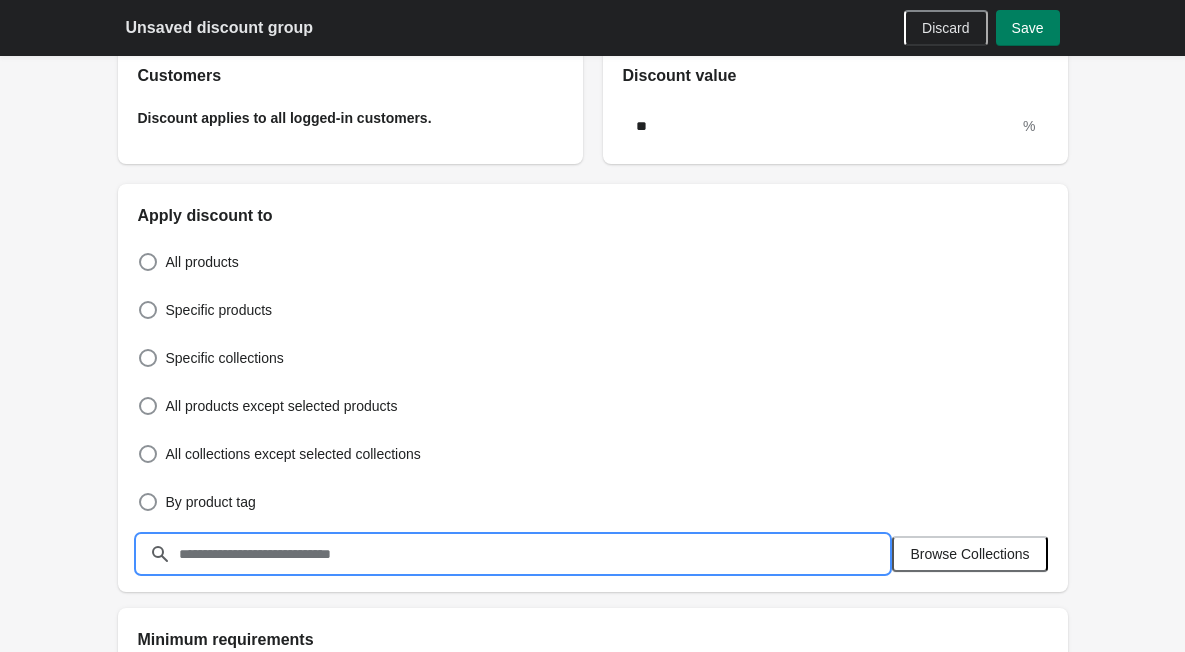 click at bounding box center [533, 554] 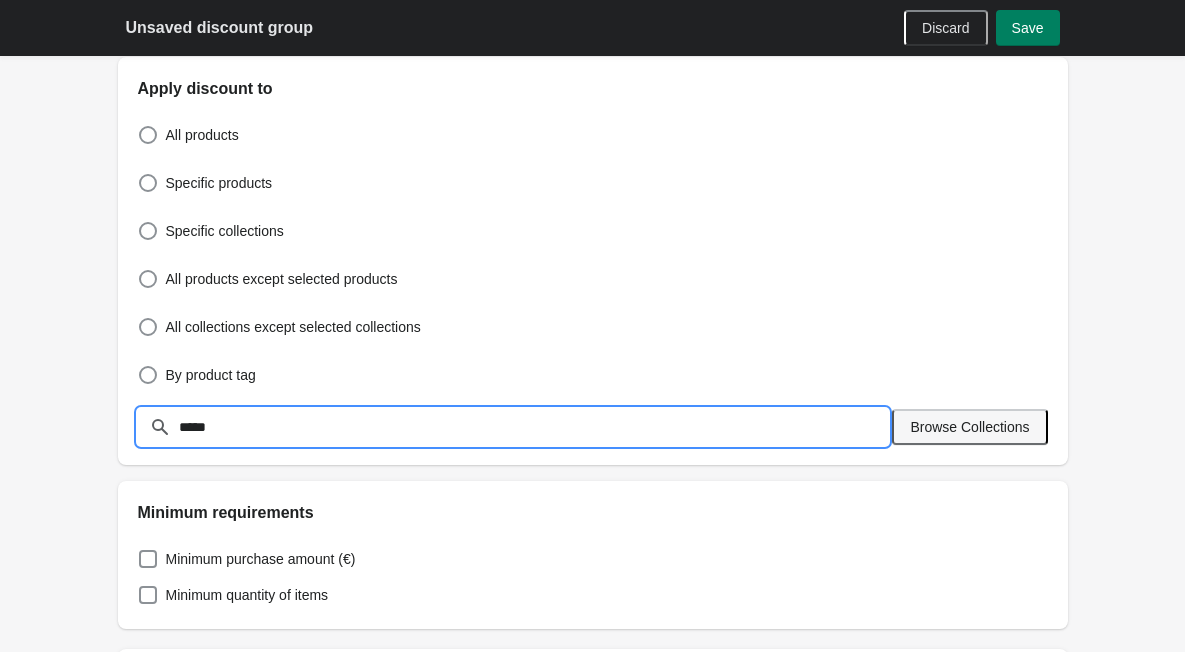 scroll, scrollTop: 600, scrollLeft: 0, axis: vertical 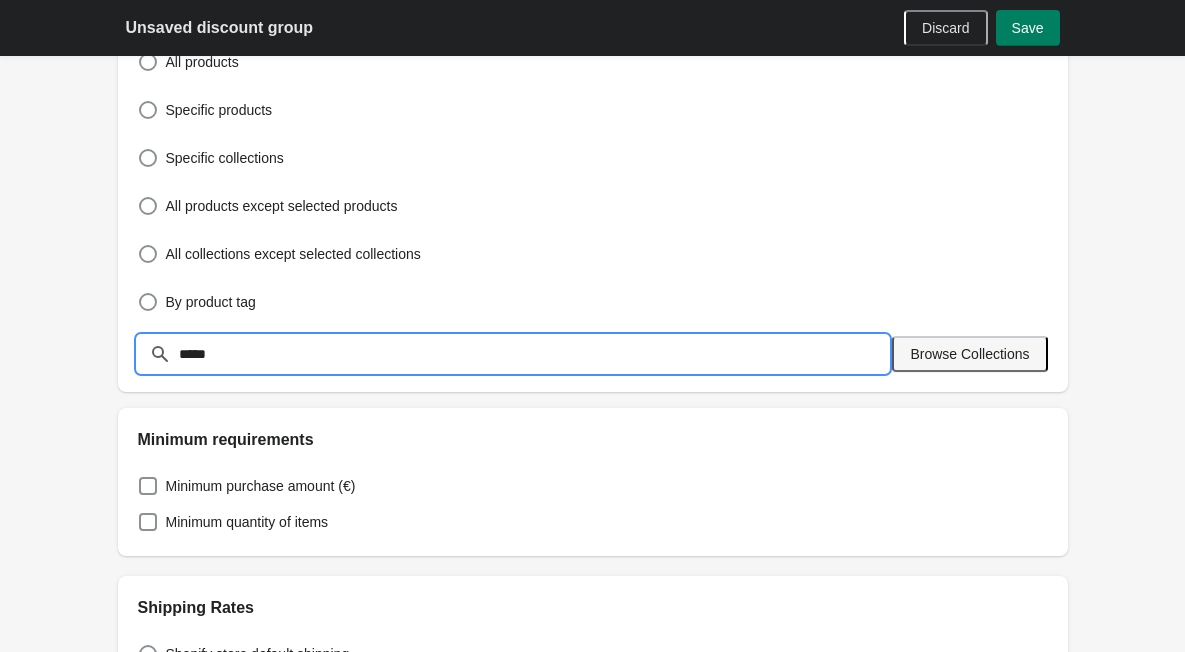 type on "*****" 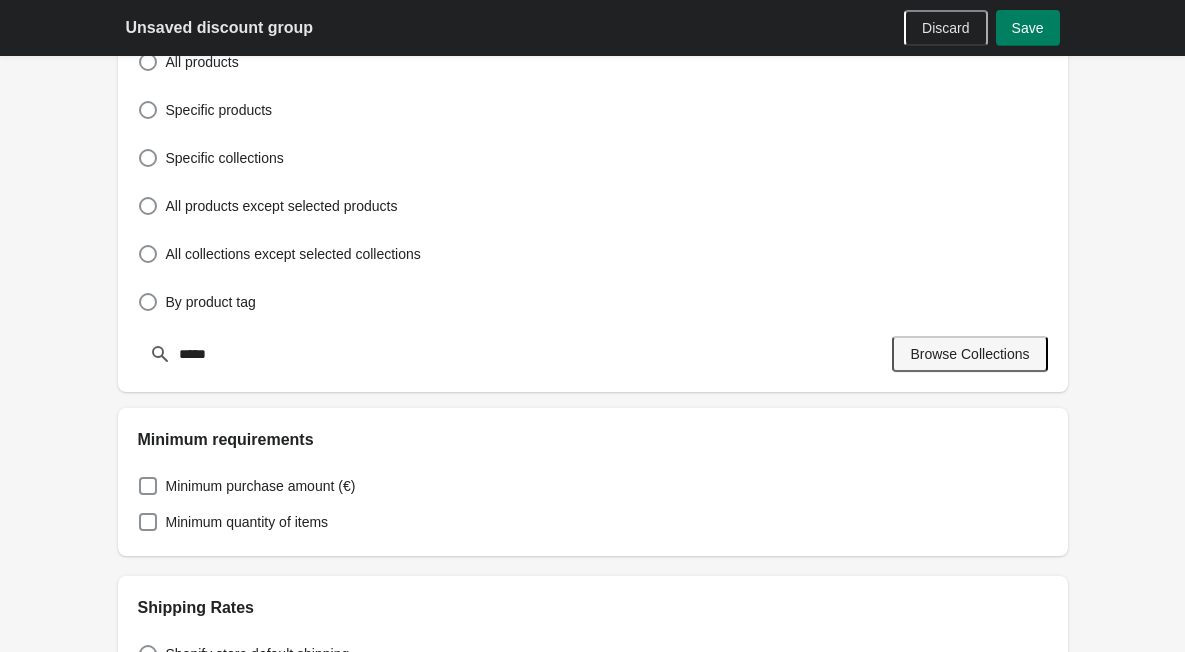 type 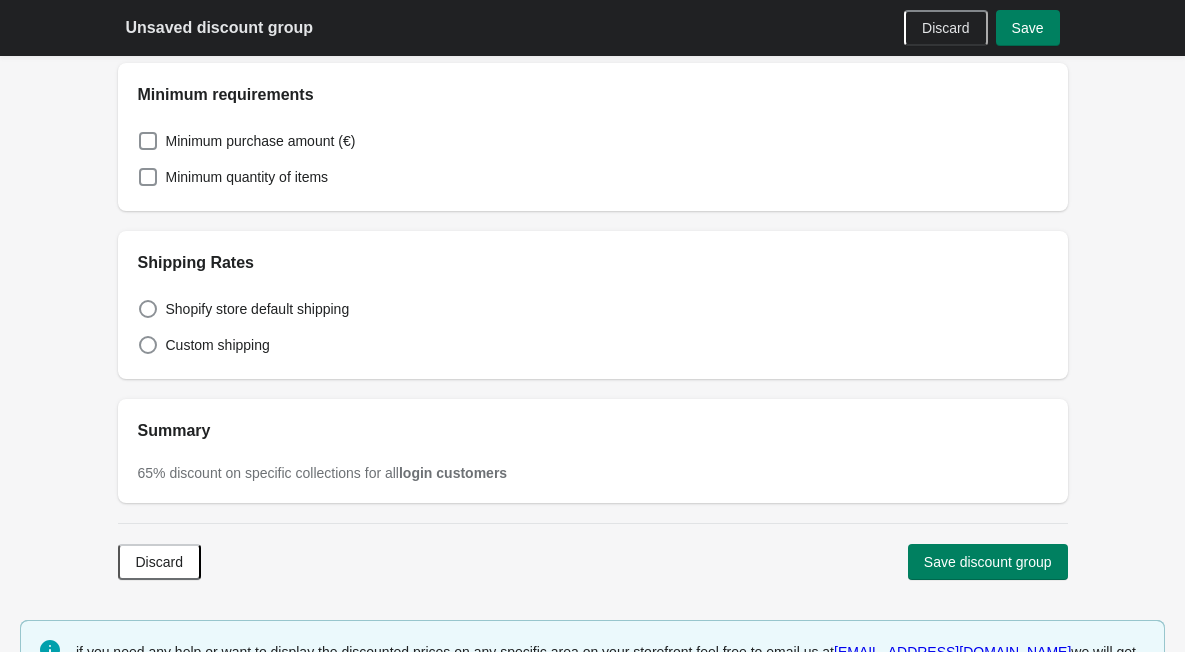 scroll, scrollTop: 1163, scrollLeft: 0, axis: vertical 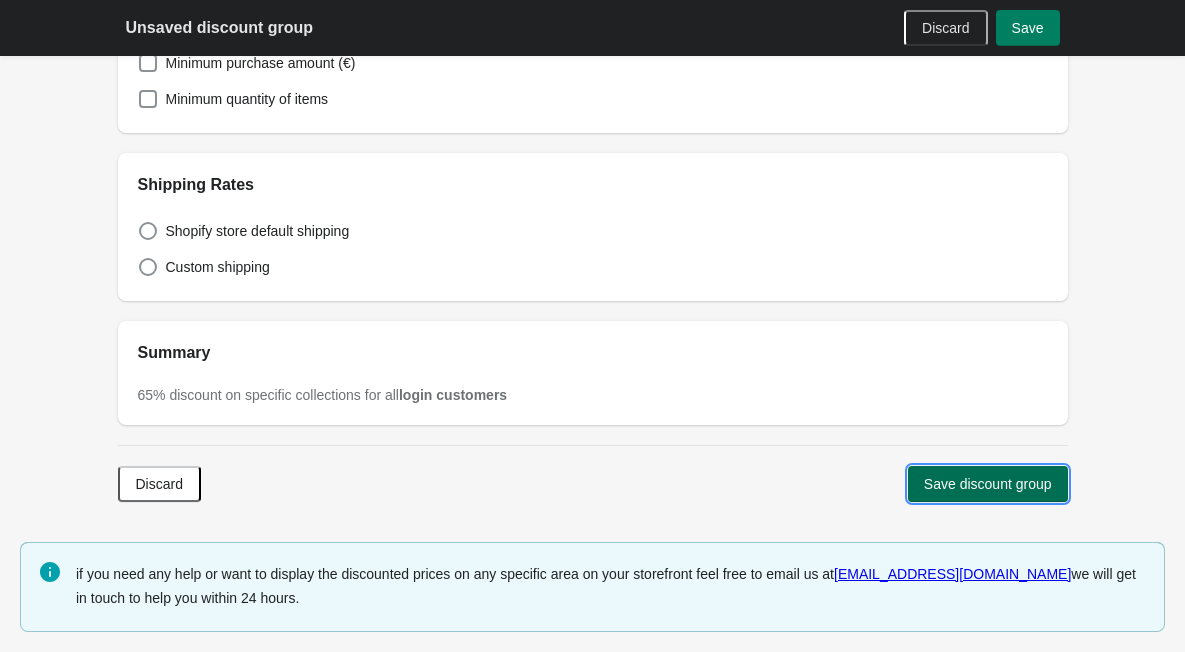 click on "Save discount group" at bounding box center (988, 484) 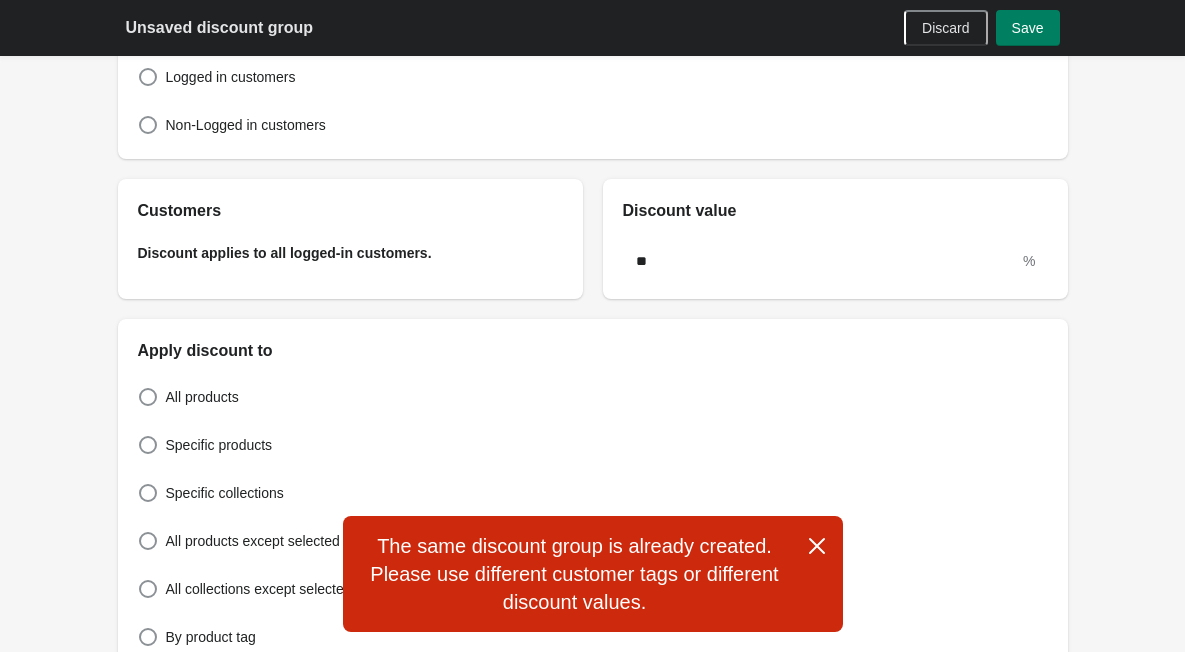 scroll, scrollTop: 263, scrollLeft: 0, axis: vertical 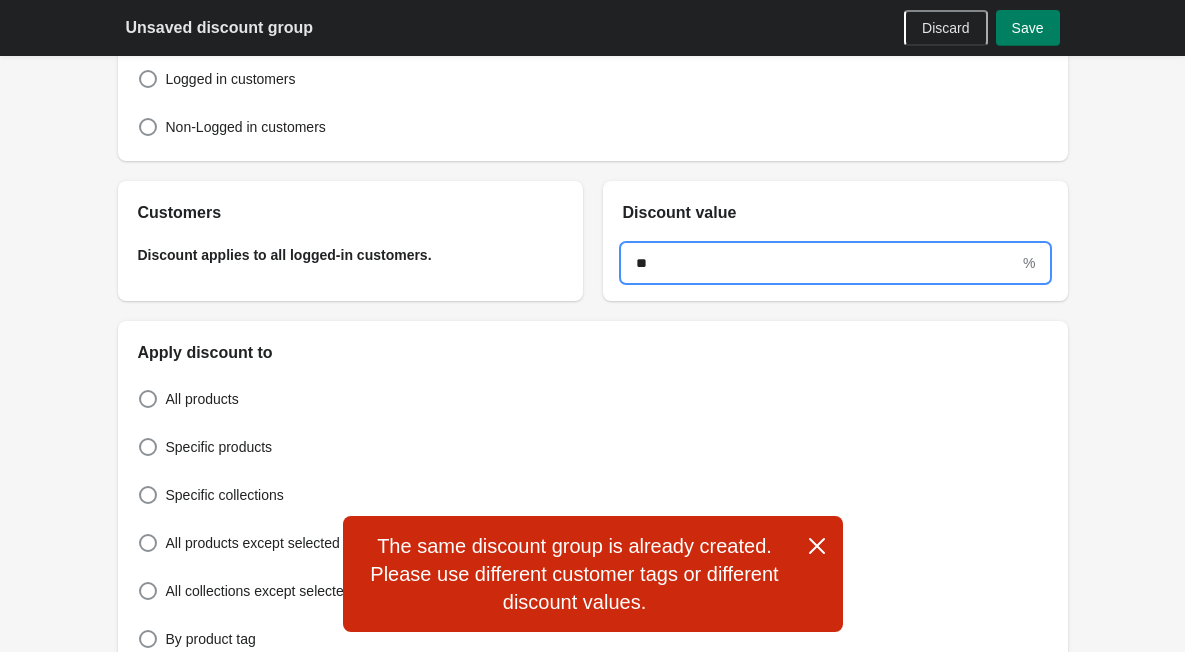click on "**" at bounding box center [821, 263] 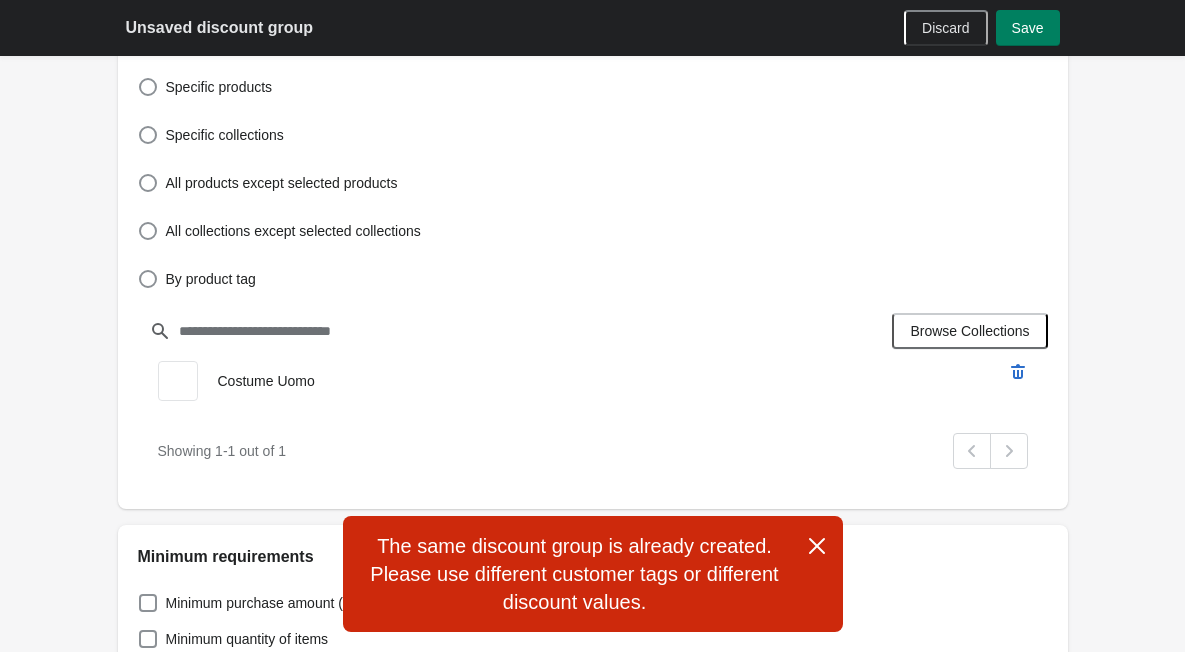 scroll, scrollTop: 663, scrollLeft: 0, axis: vertical 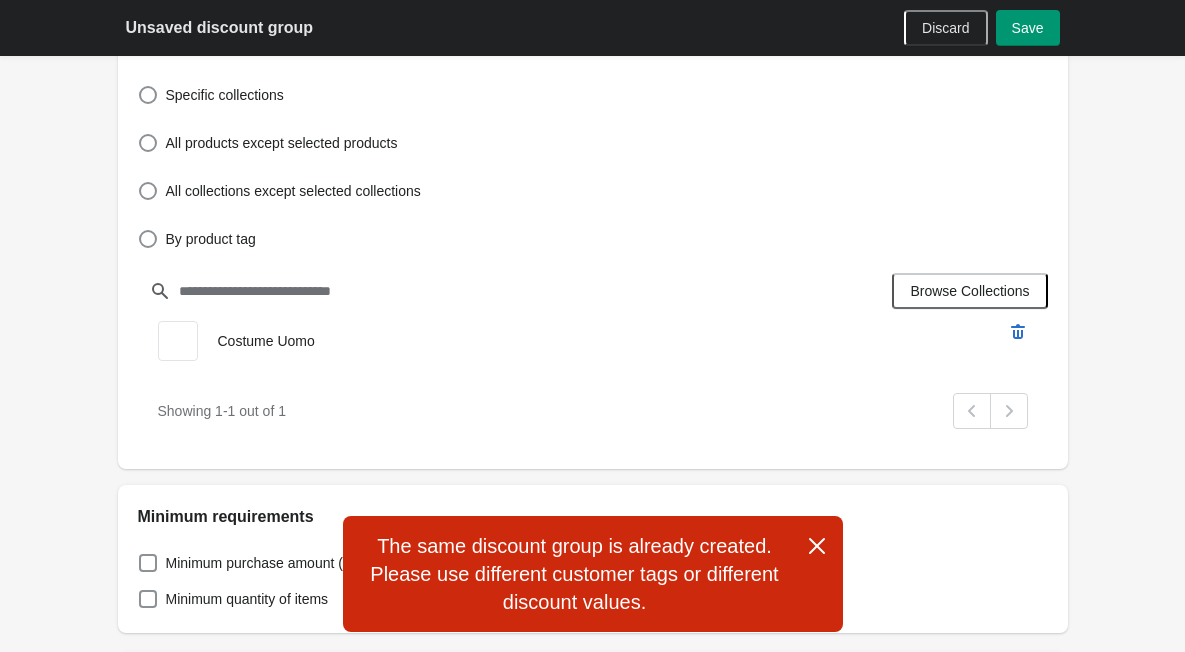 type on "**" 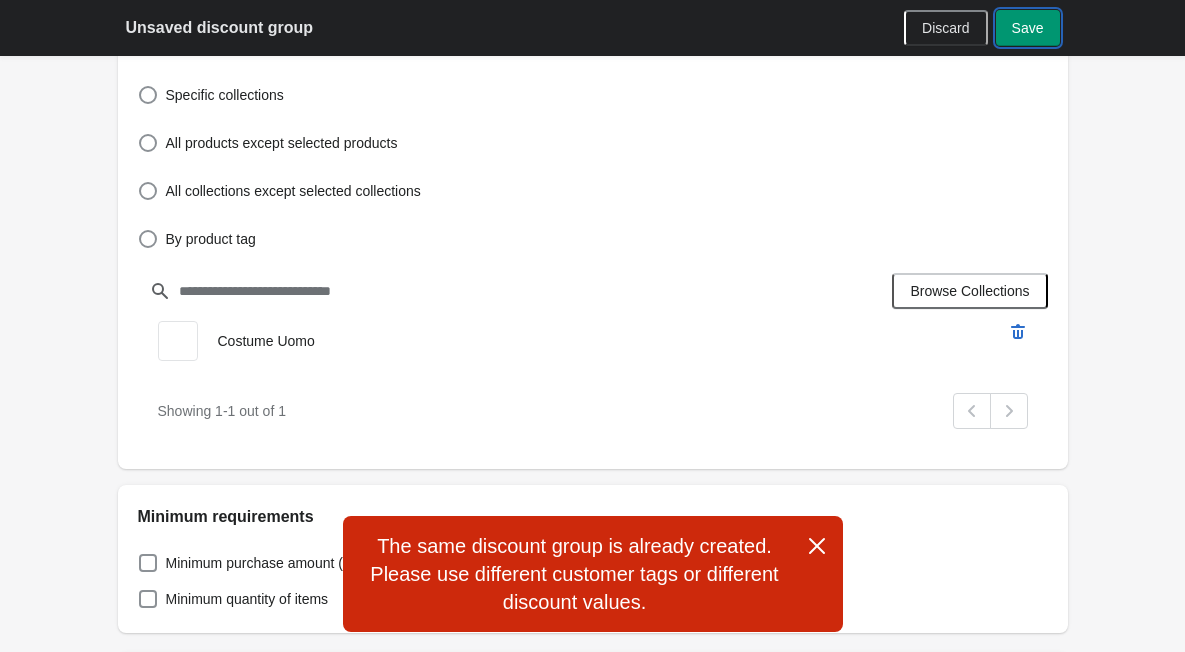 click on "Save" at bounding box center (1028, 28) 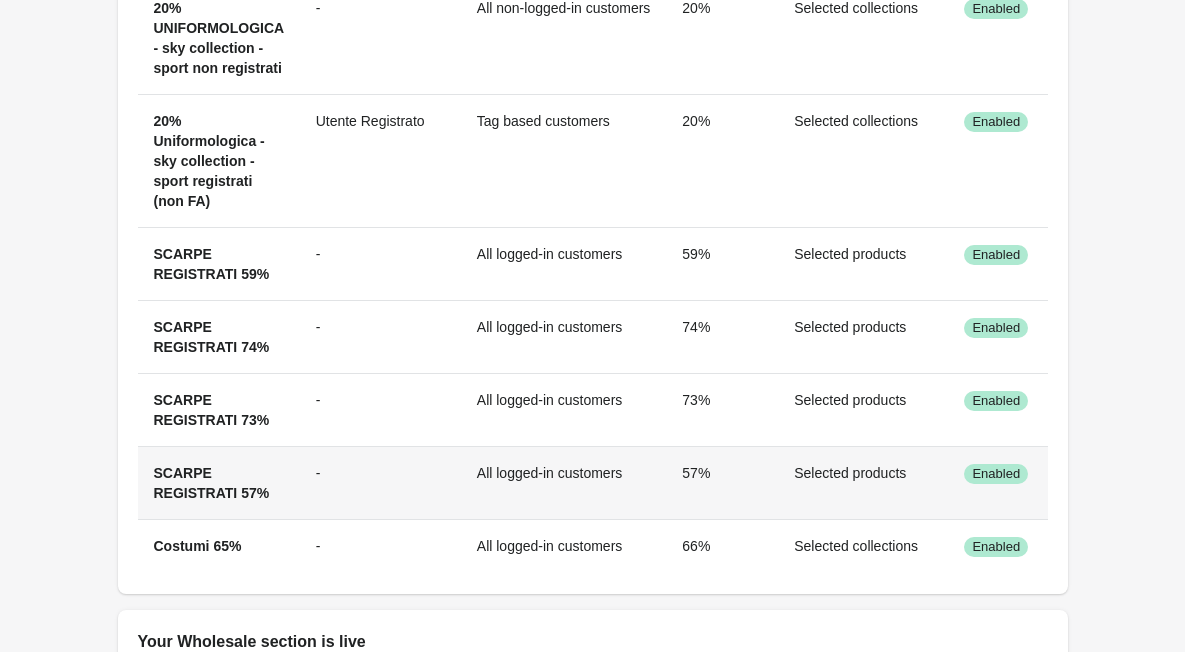 scroll, scrollTop: 1263, scrollLeft: 0, axis: vertical 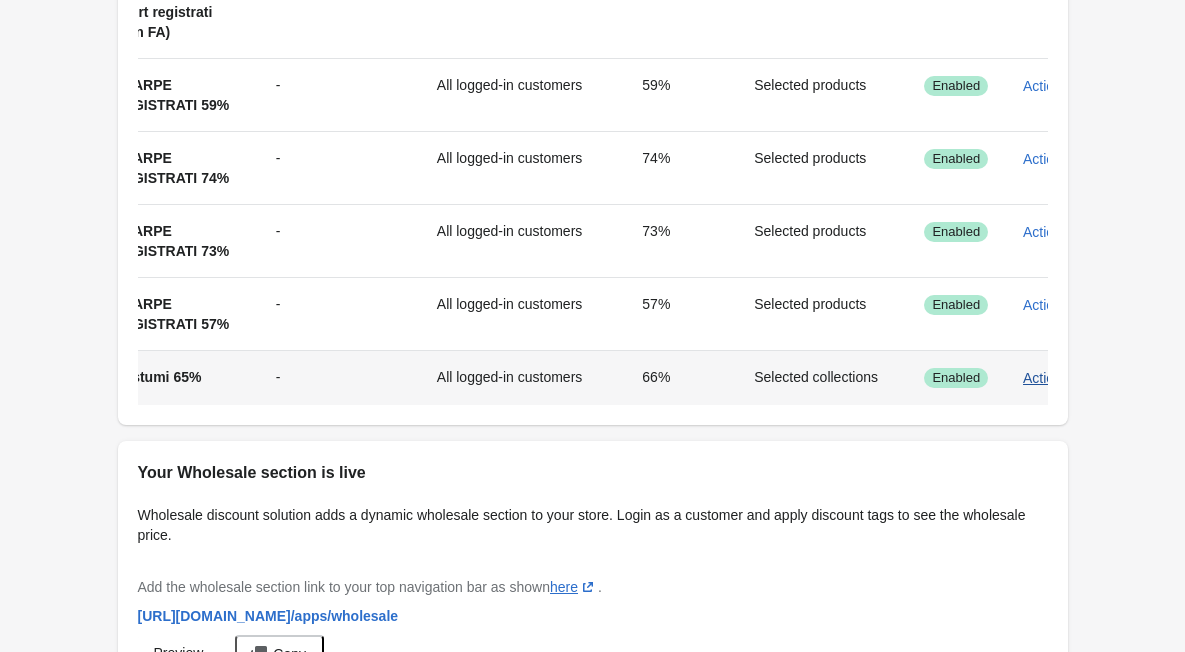 click on "Actions" at bounding box center [1046, 378] 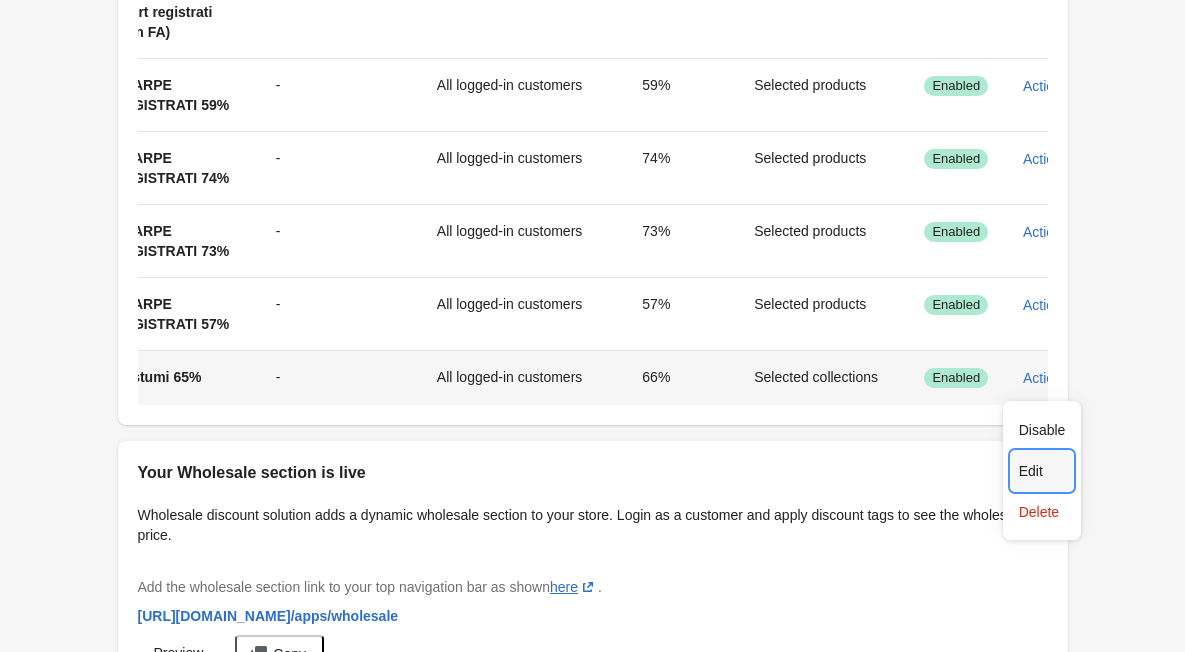 click on "Edit" at bounding box center (1042, 471) 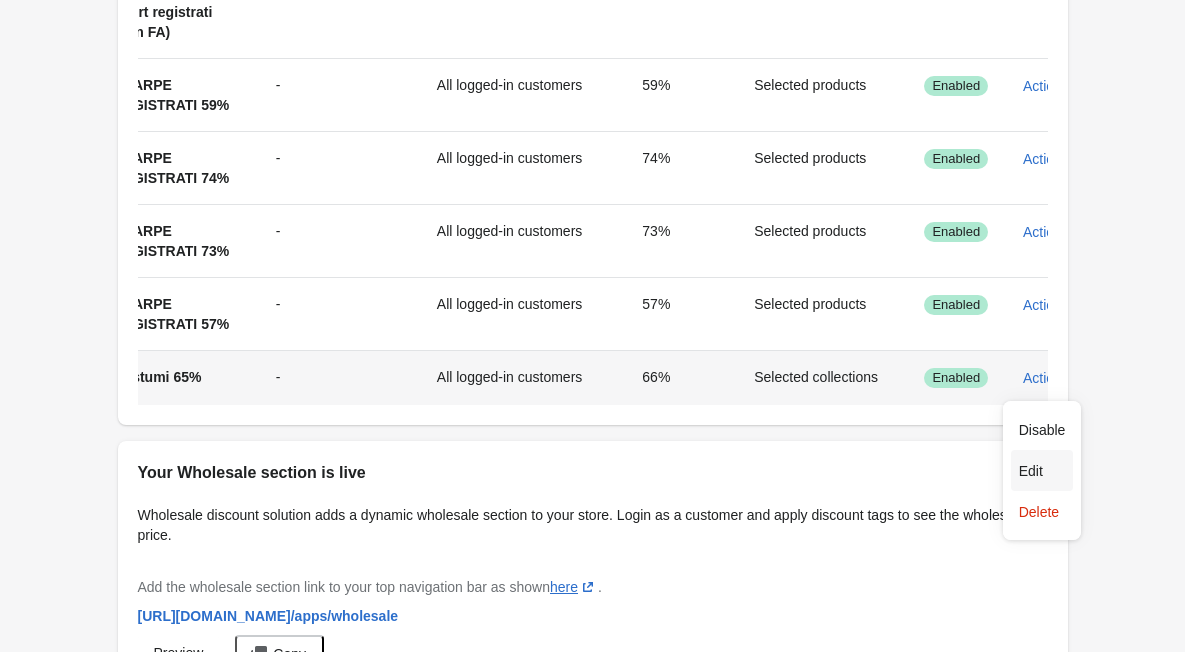scroll, scrollTop: 226, scrollLeft: 0, axis: vertical 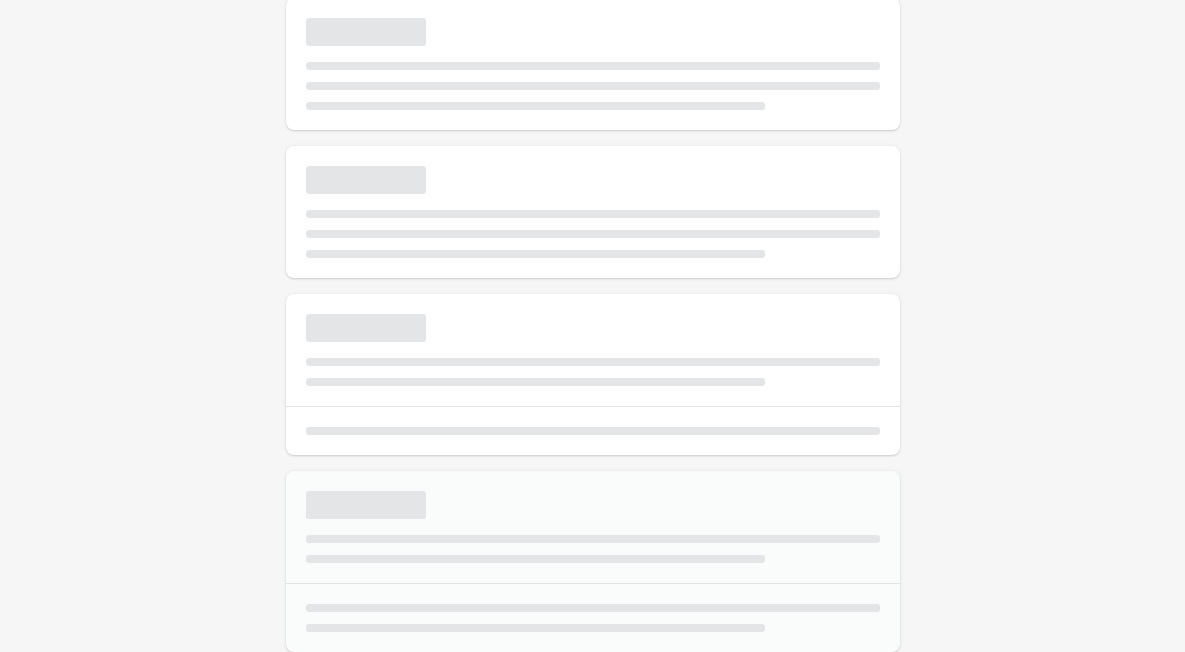 select on "*" 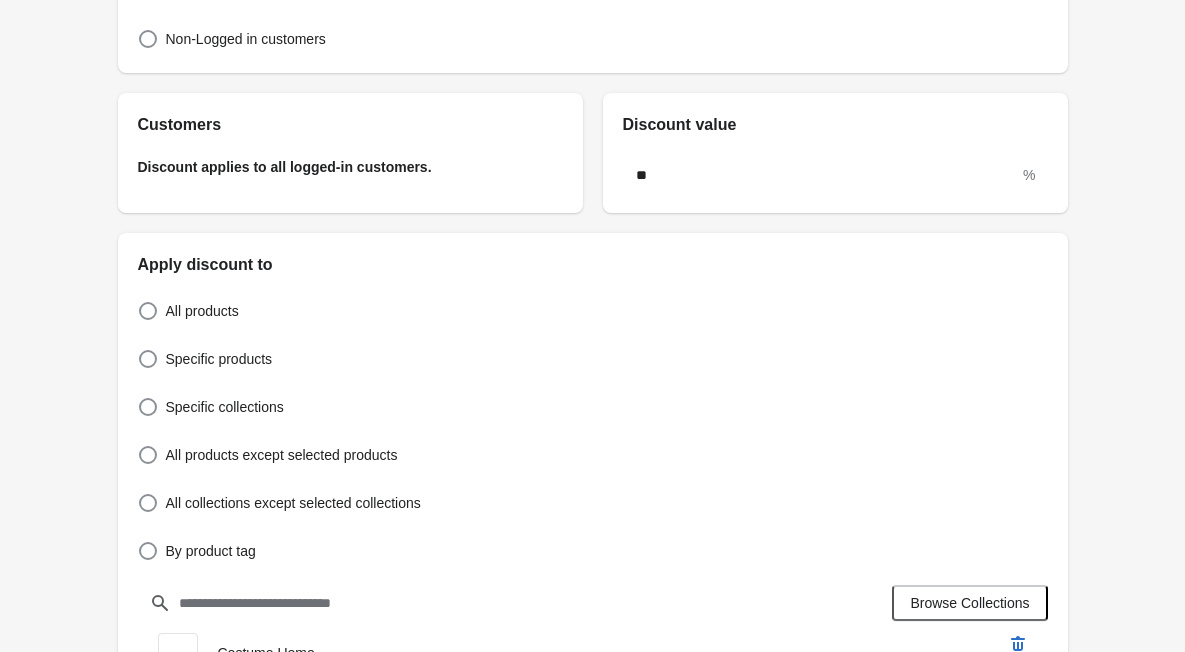 scroll, scrollTop: 163, scrollLeft: 0, axis: vertical 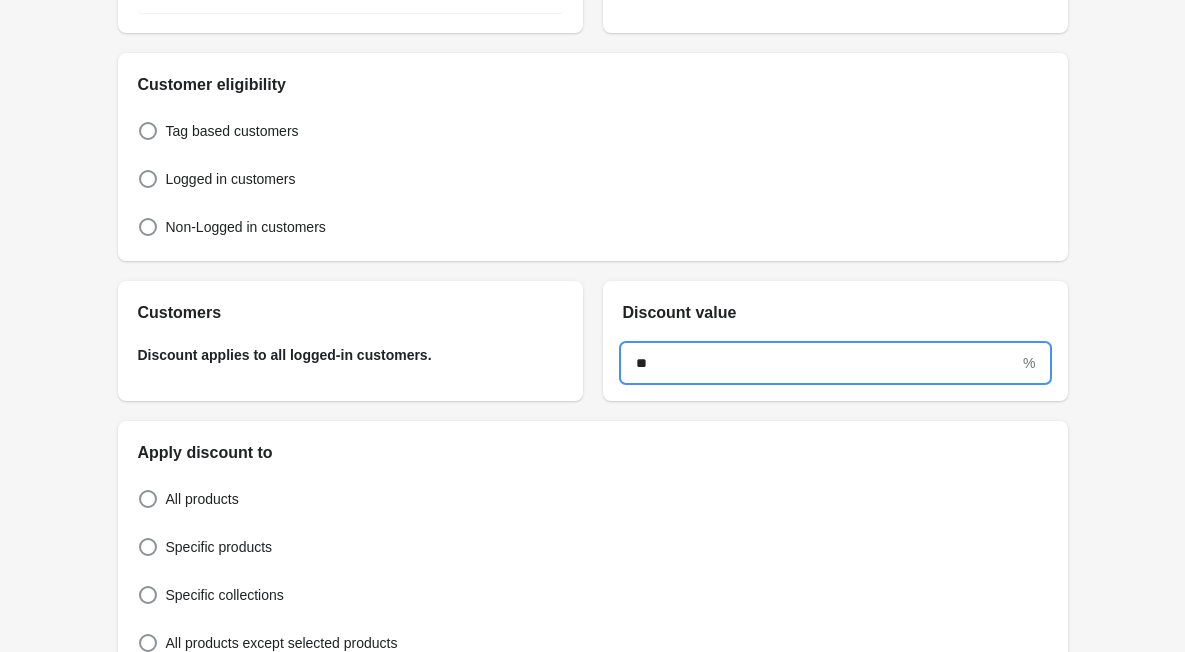 drag, startPoint x: 678, startPoint y: 373, endPoint x: 597, endPoint y: 375, distance: 81.02469 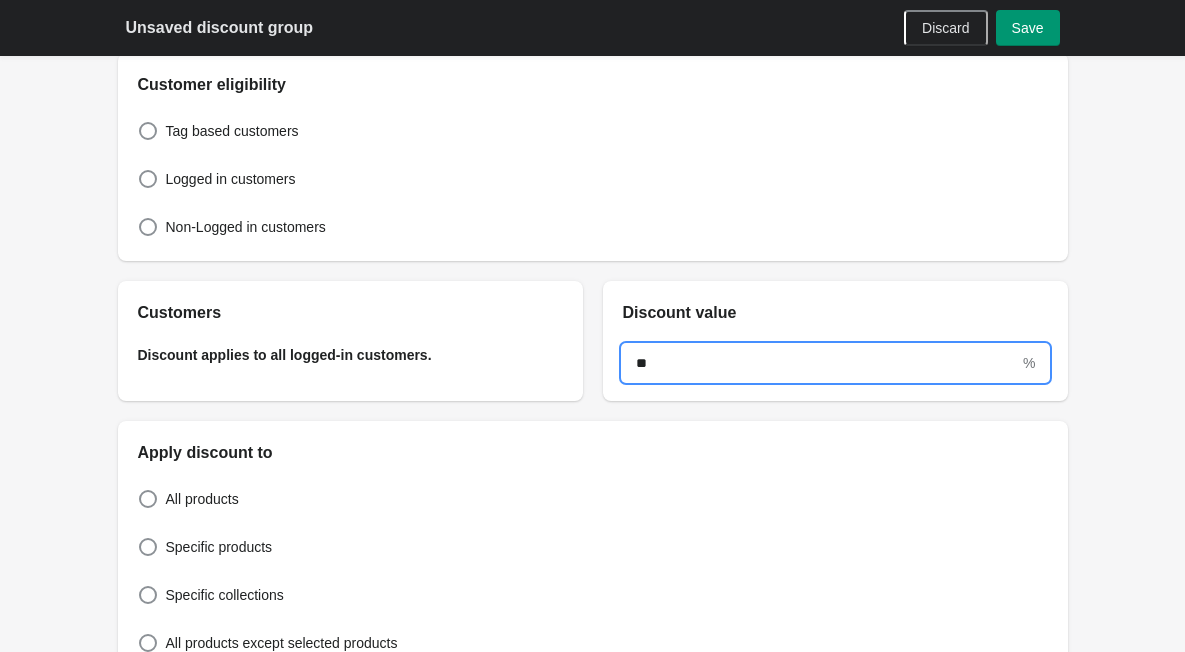 type on "**" 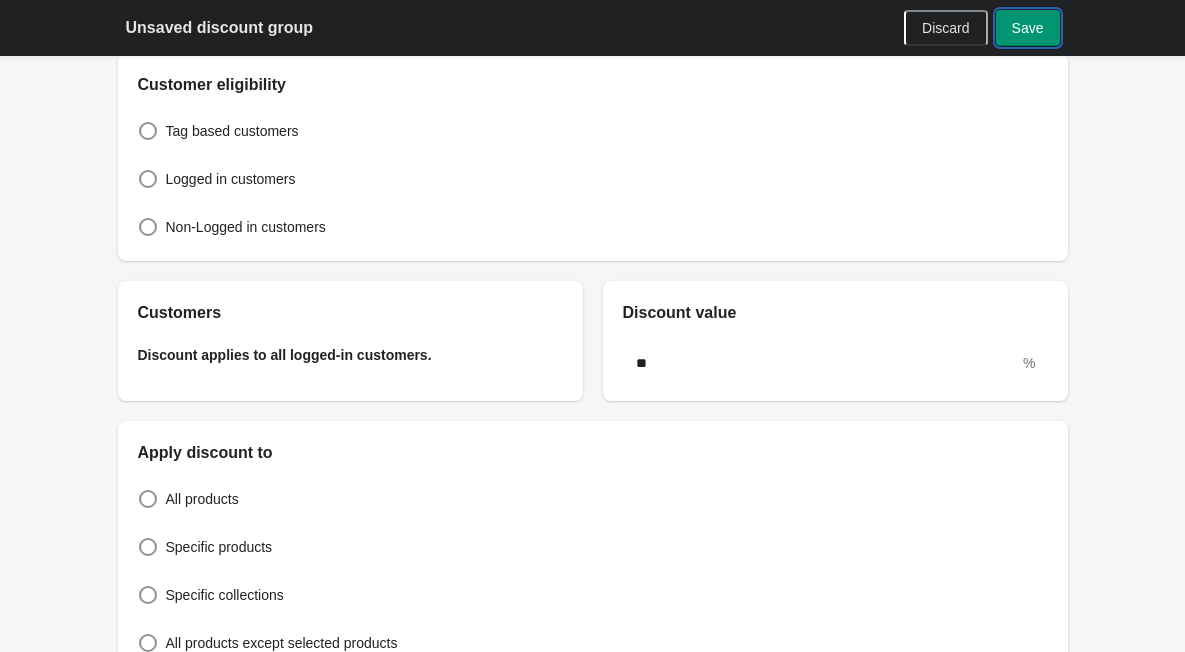 click on "Save" at bounding box center (1028, 28) 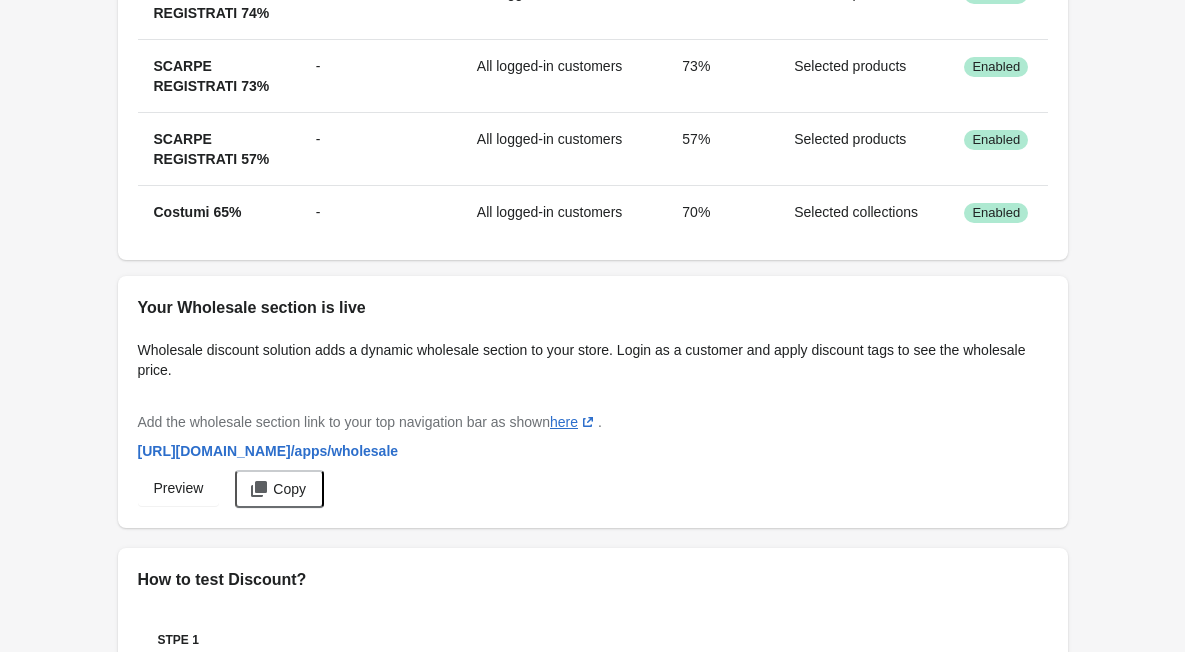 scroll, scrollTop: 1463, scrollLeft: 0, axis: vertical 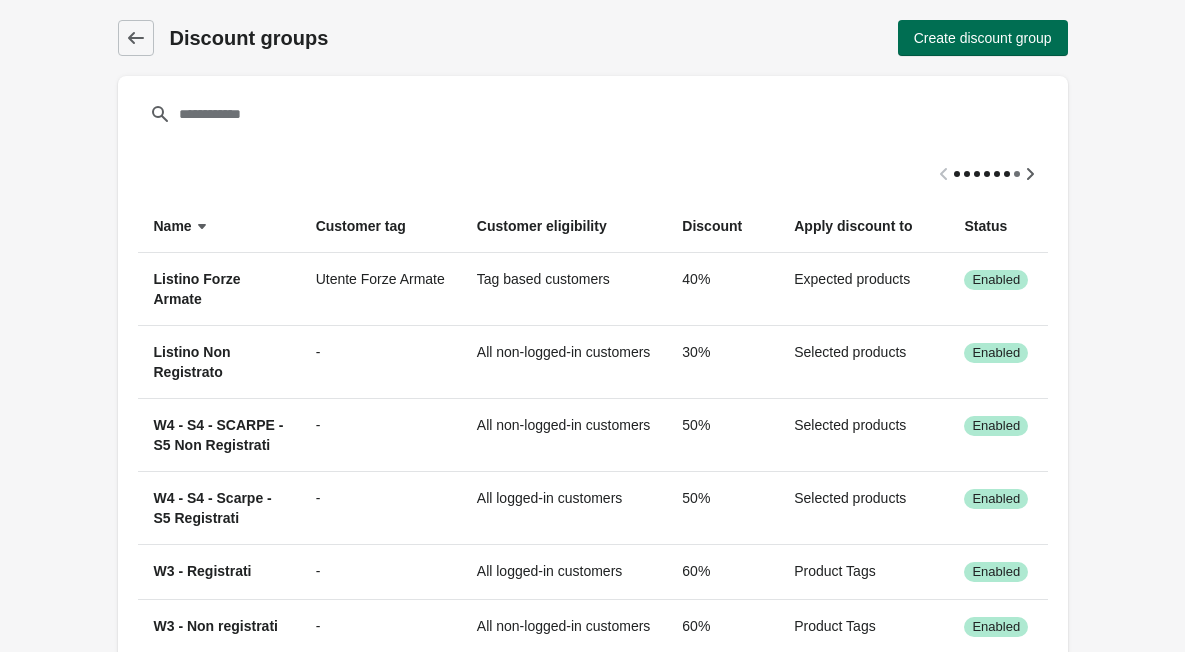 click on "Create discount group" at bounding box center (983, 38) 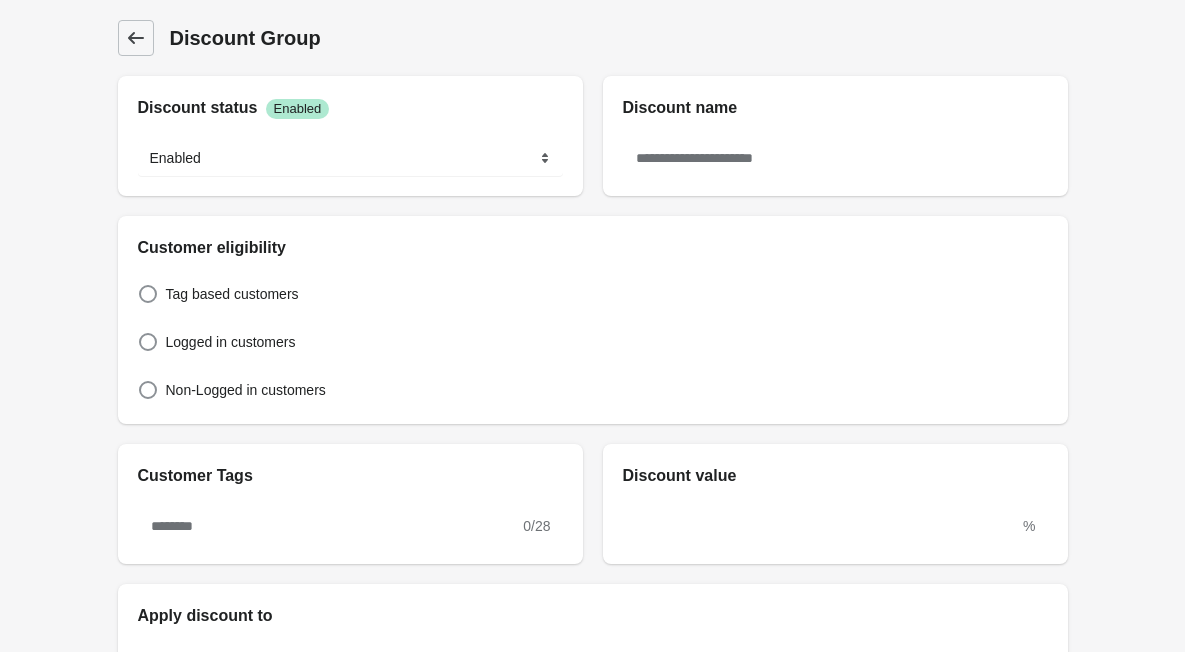 click on "Discount Group" at bounding box center (136, 38) 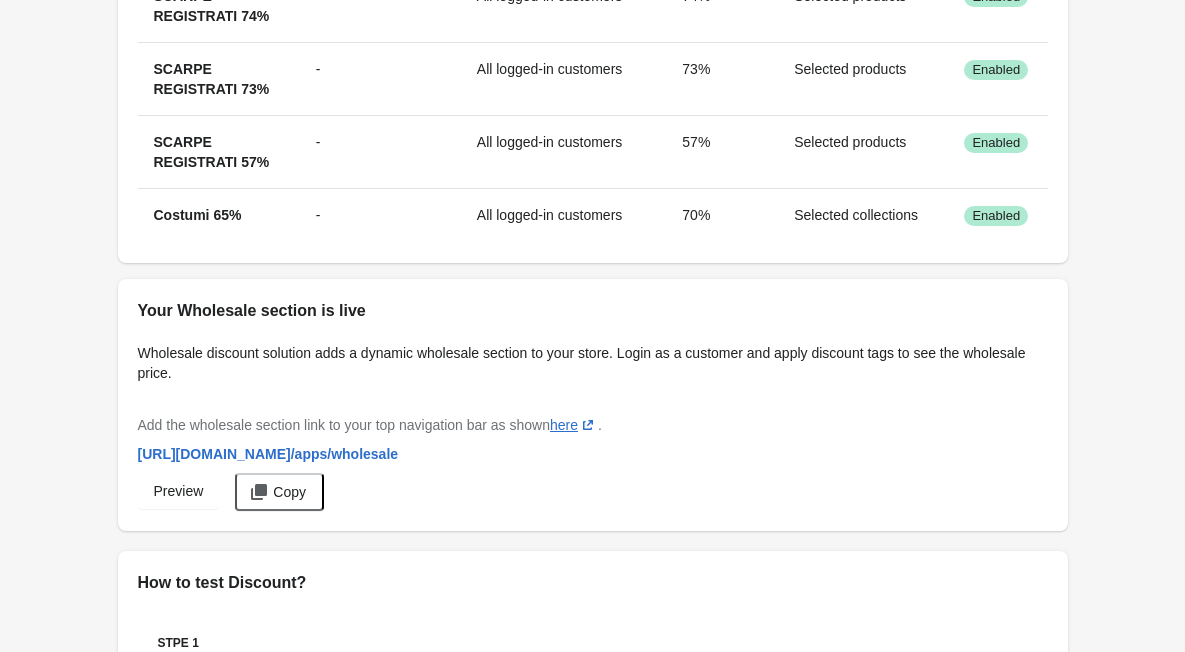 scroll, scrollTop: 1426, scrollLeft: 0, axis: vertical 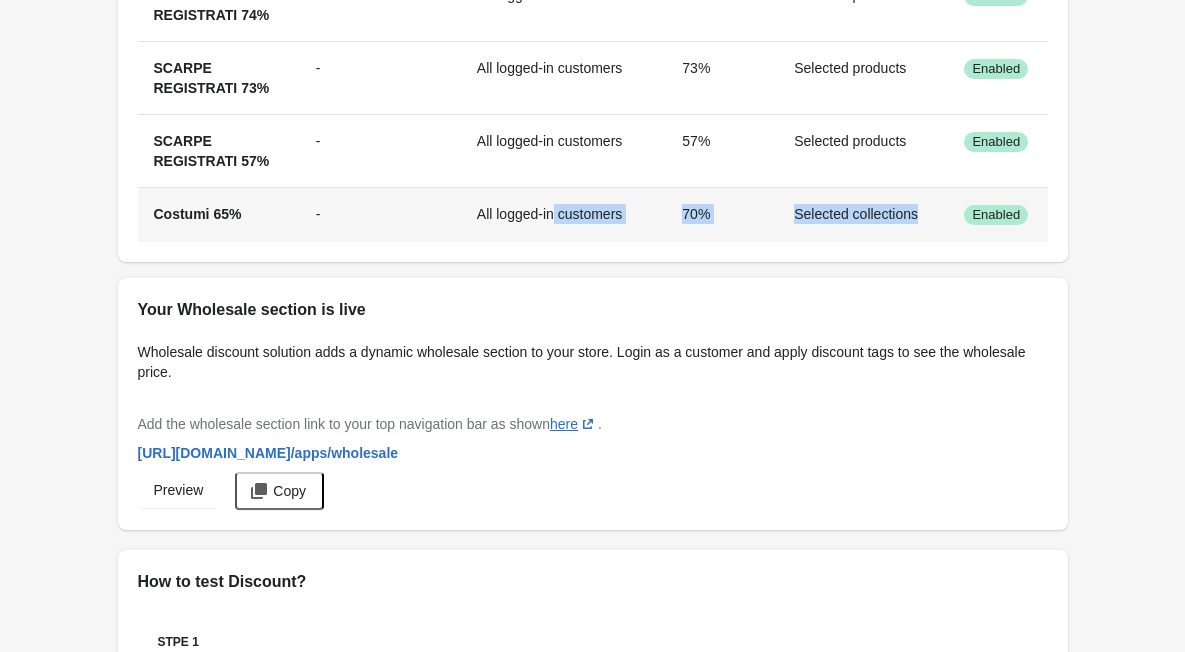 drag, startPoint x: 547, startPoint y: 238, endPoint x: 917, endPoint y: 238, distance: 370 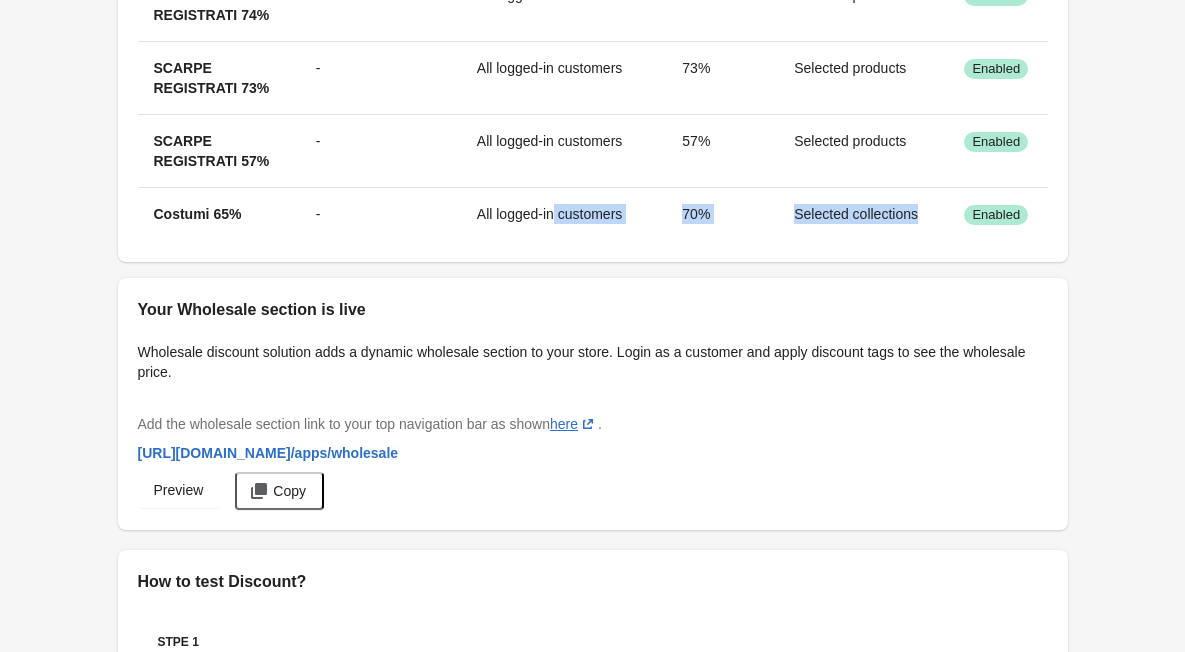 scroll, scrollTop: 0, scrollLeft: 82, axis: horizontal 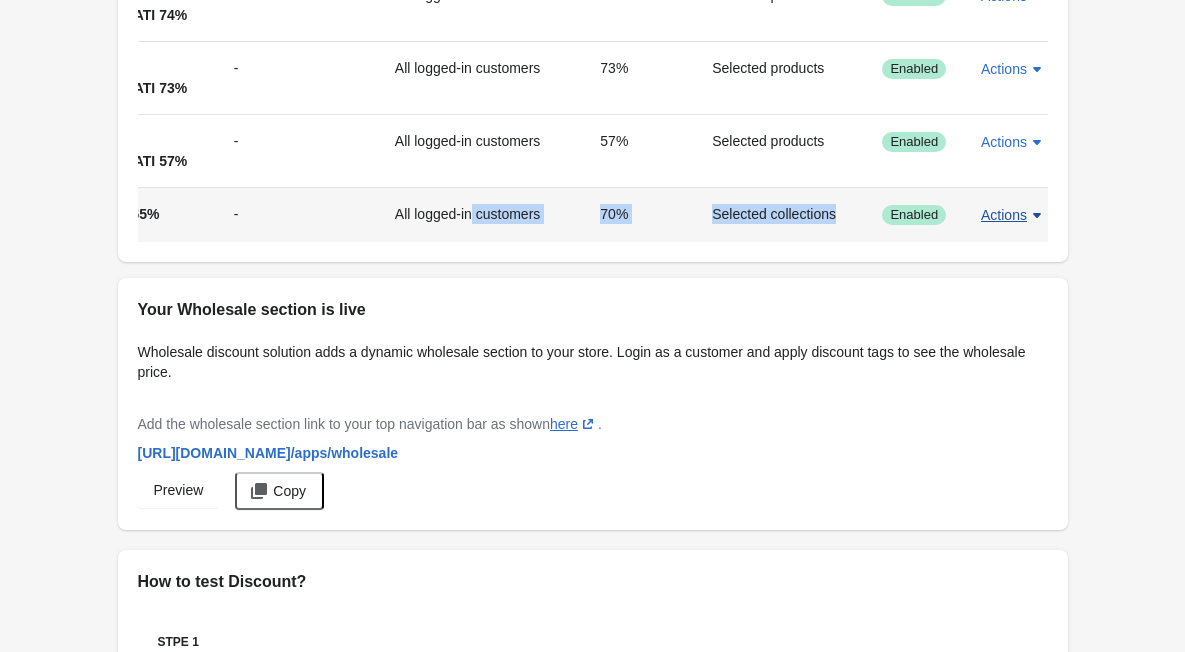 click on "Actions" at bounding box center [1004, 215] 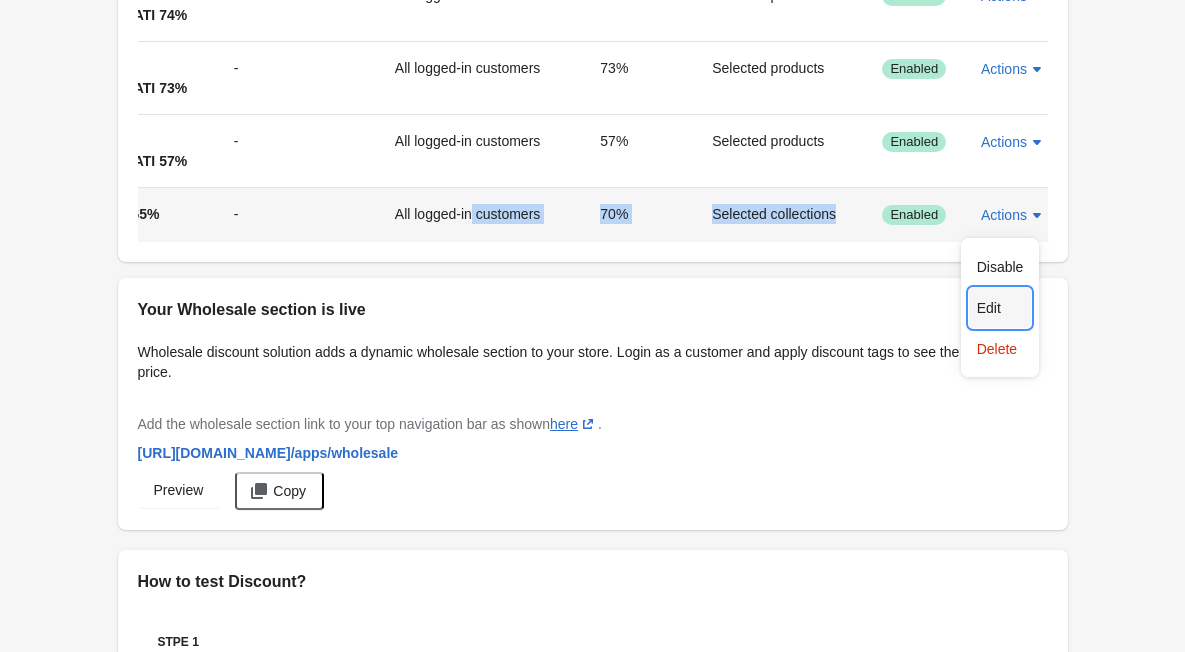 click on "Edit" at bounding box center (1000, 308) 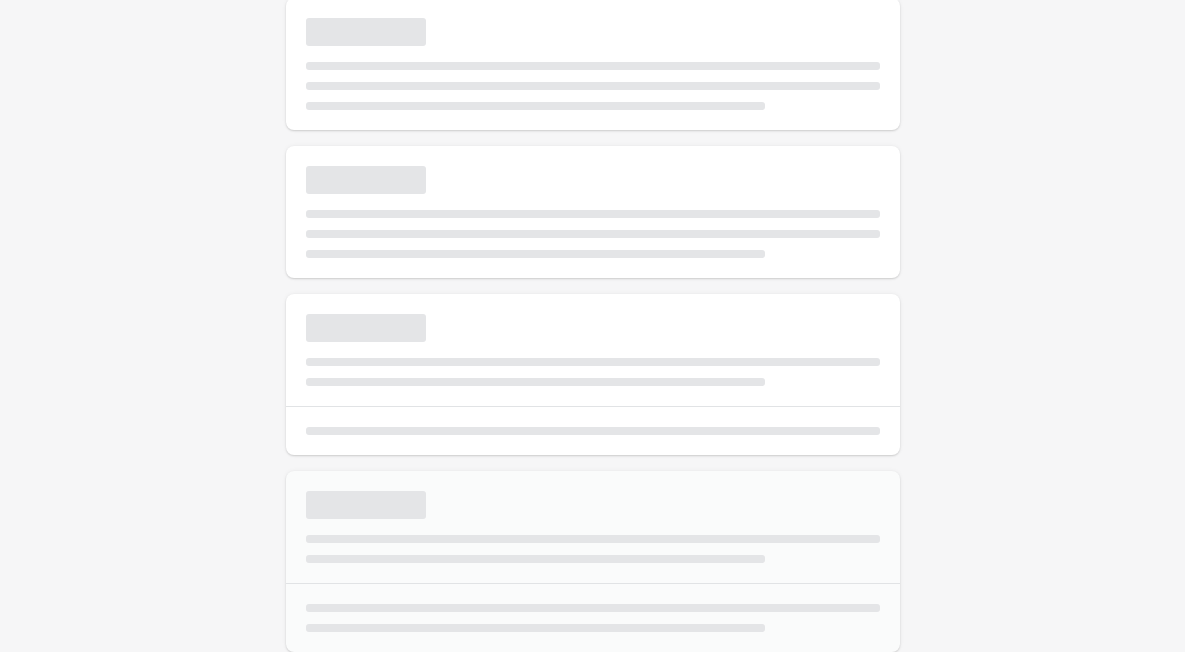 select on "*" 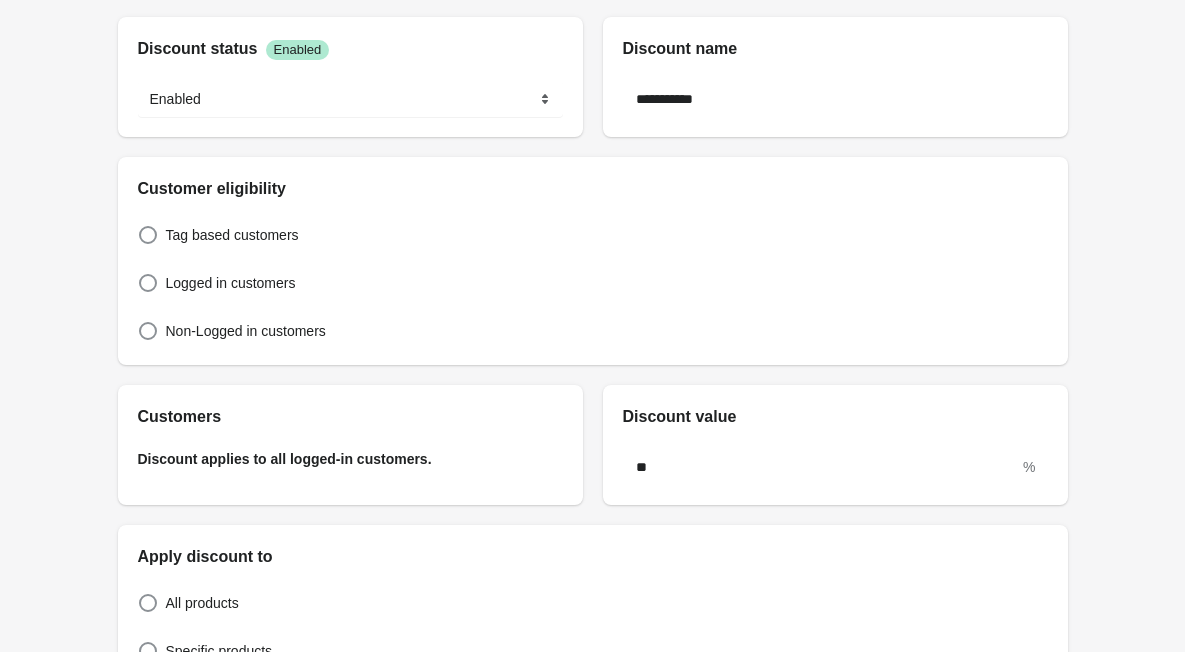scroll, scrollTop: 0, scrollLeft: 0, axis: both 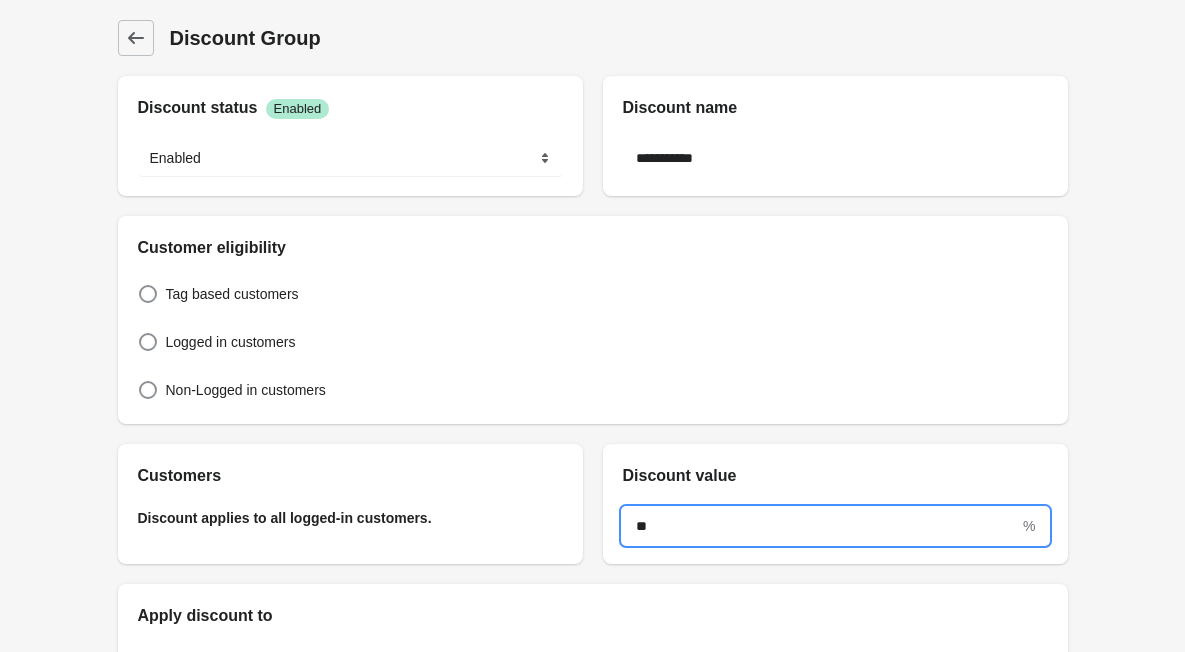 click on "**" at bounding box center [821, 526] 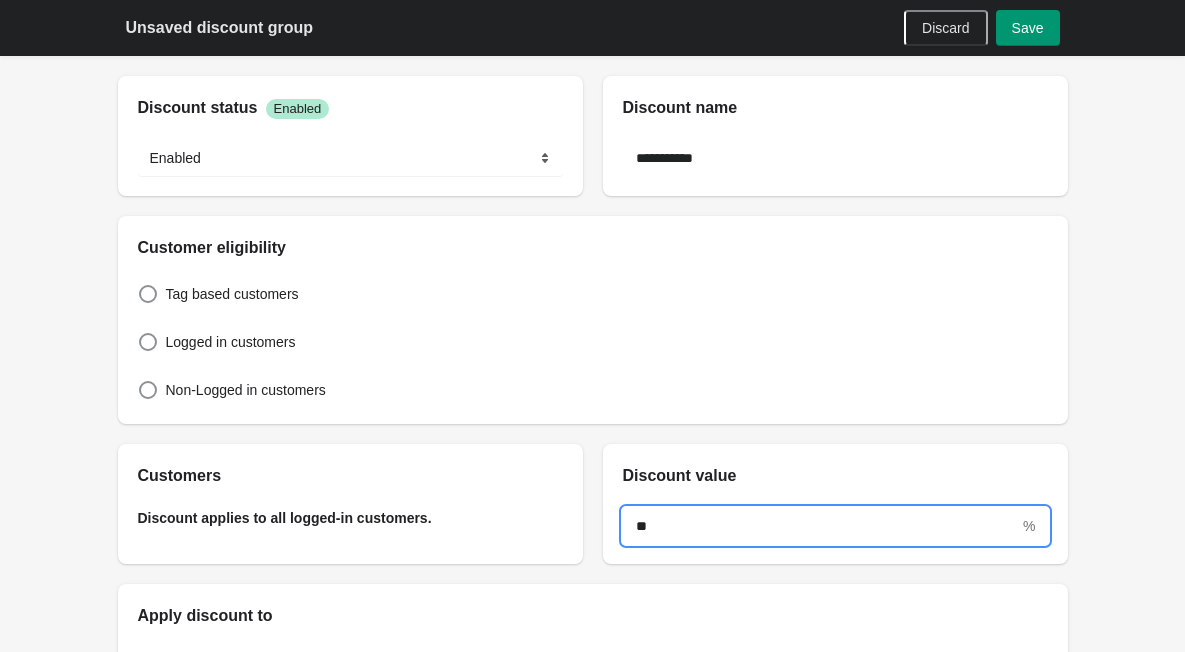 type on "**" 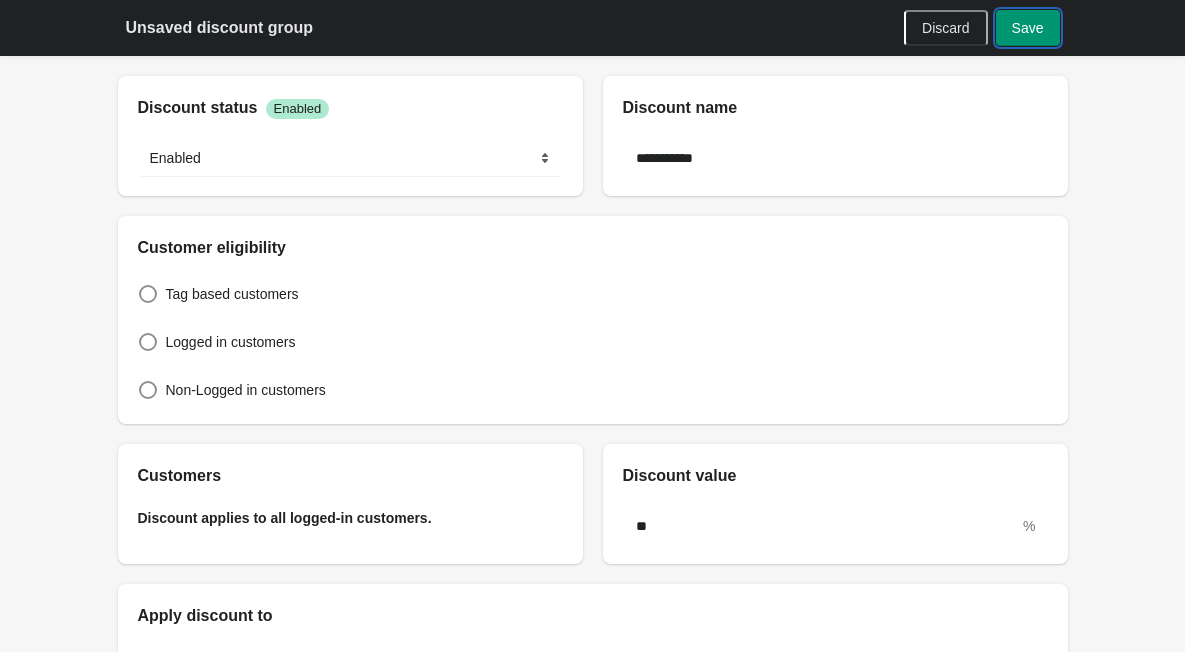 click on "Save" at bounding box center (1028, 28) 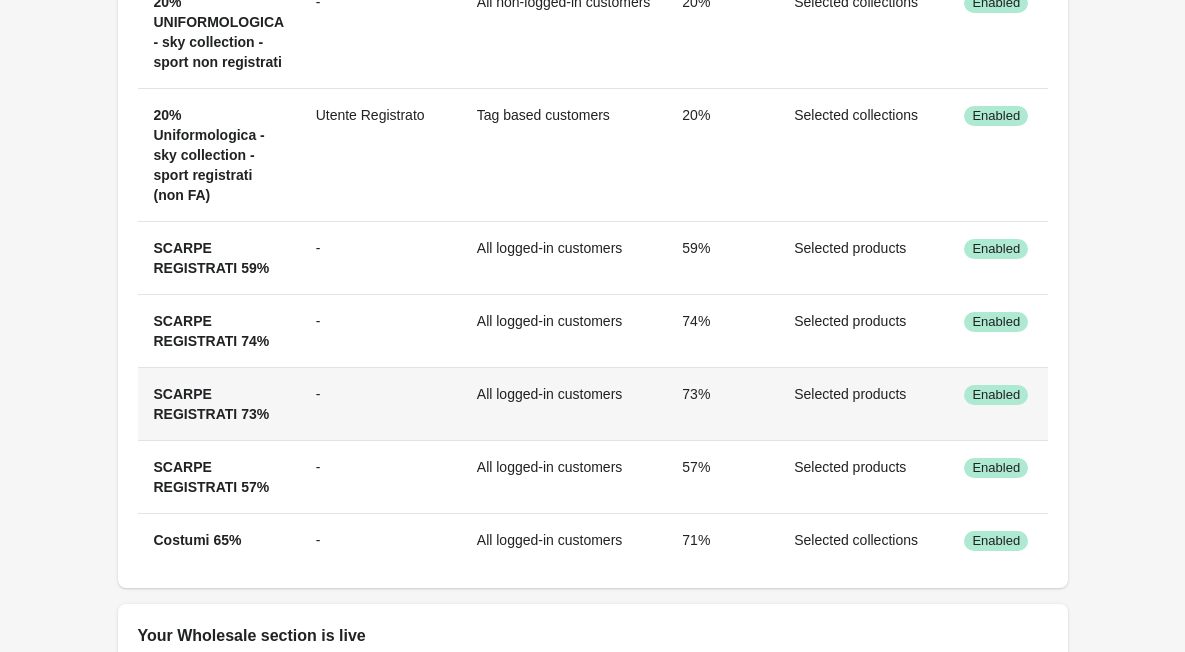 scroll, scrollTop: 1300, scrollLeft: 0, axis: vertical 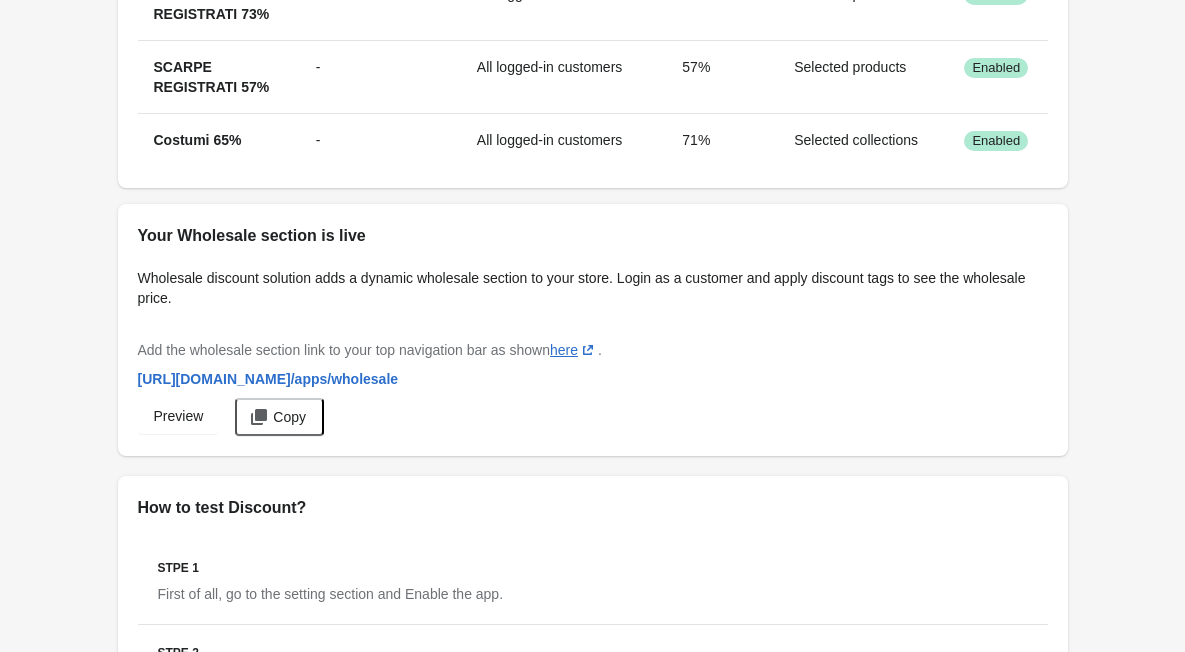 drag, startPoint x: 869, startPoint y: 184, endPoint x: 898, endPoint y: 182, distance: 29.068884 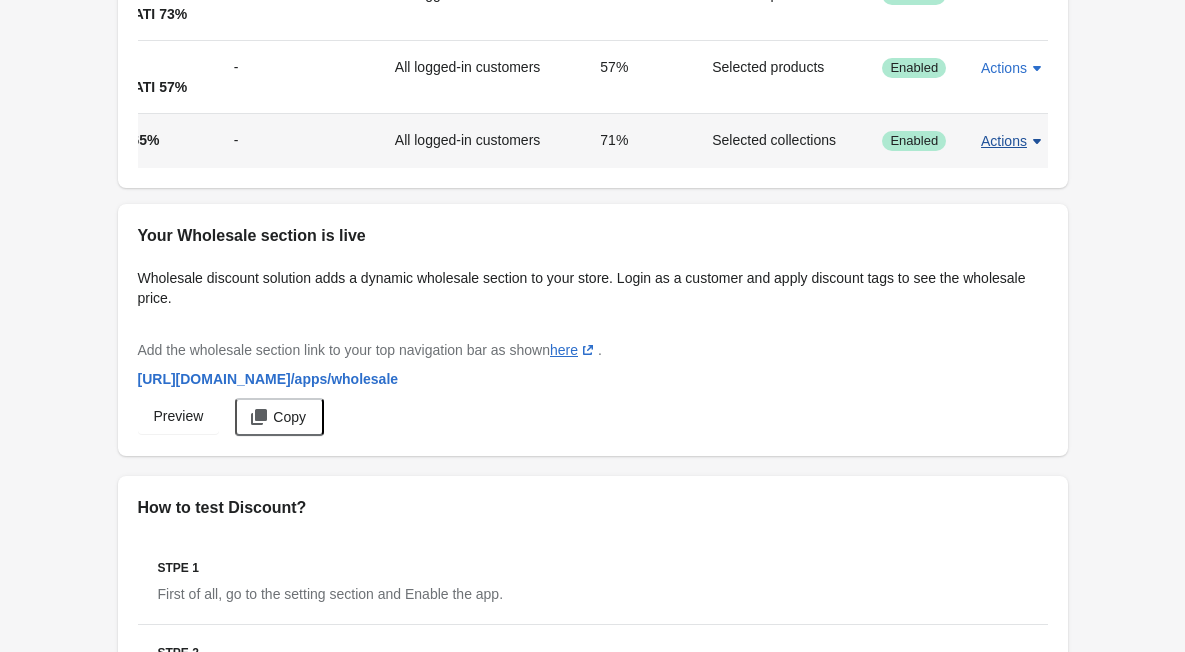 click 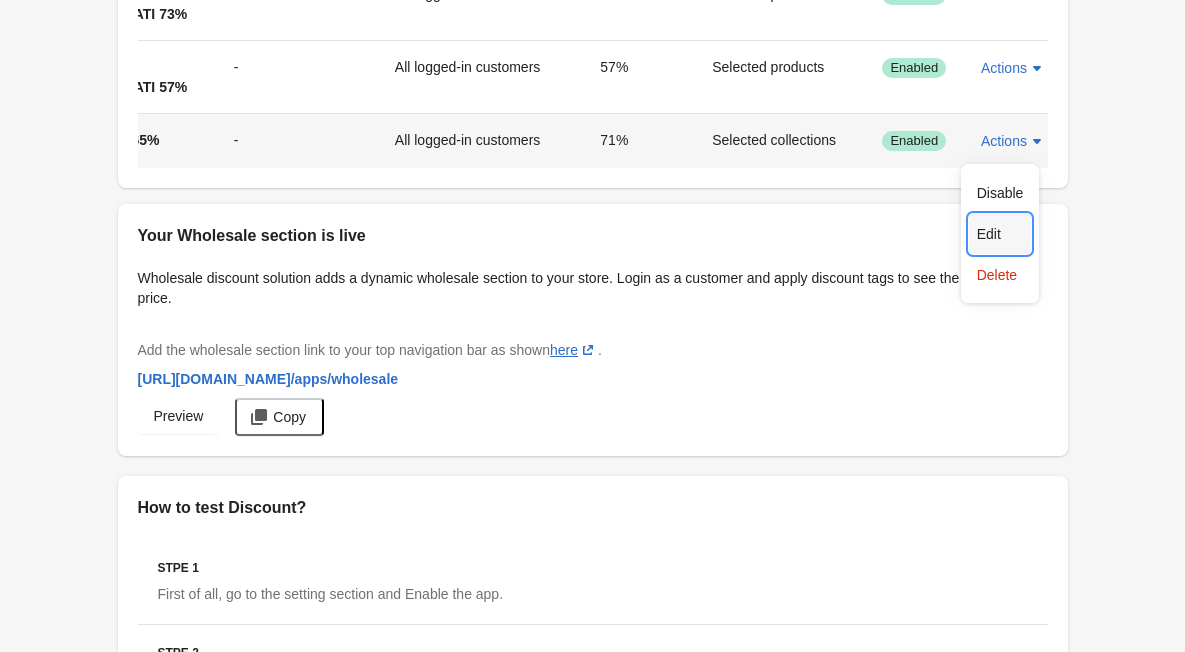 click on "Edit" at bounding box center (1000, 234) 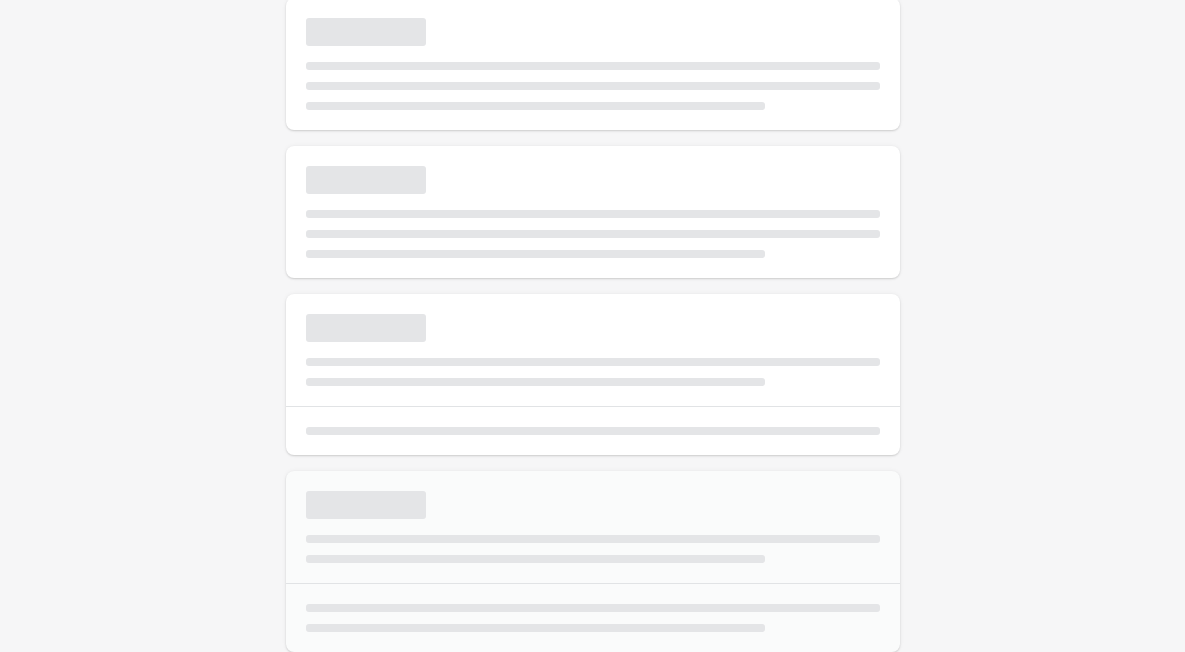 scroll, scrollTop: 226, scrollLeft: 0, axis: vertical 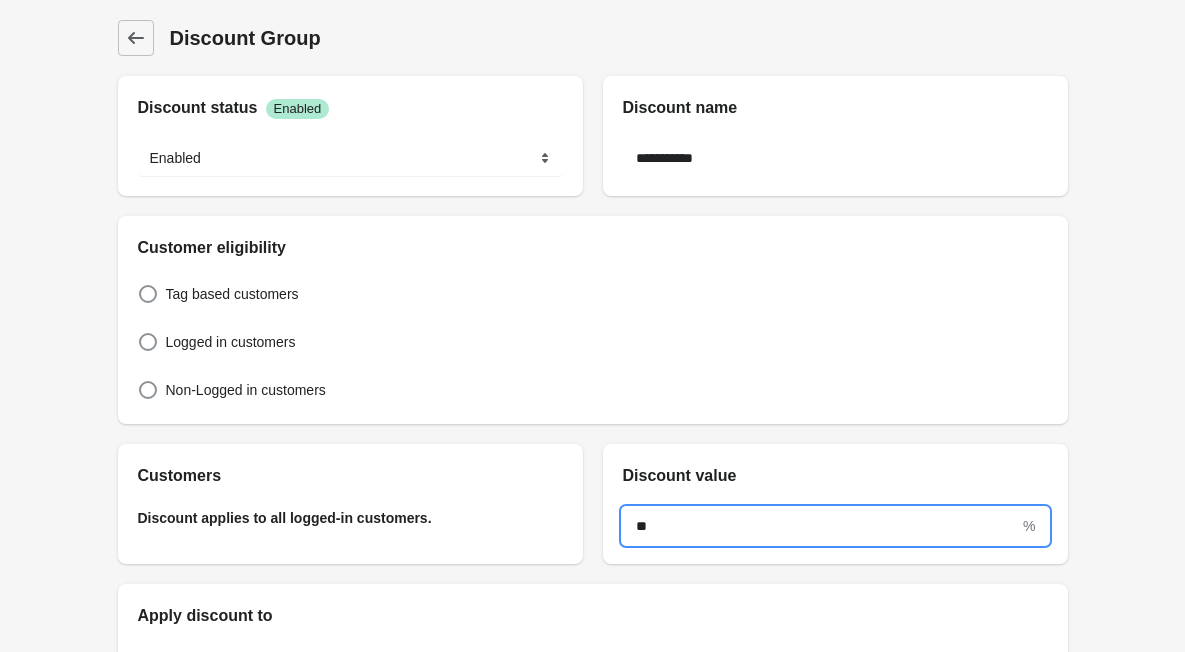 drag, startPoint x: 715, startPoint y: 532, endPoint x: 600, endPoint y: 535, distance: 115.03912 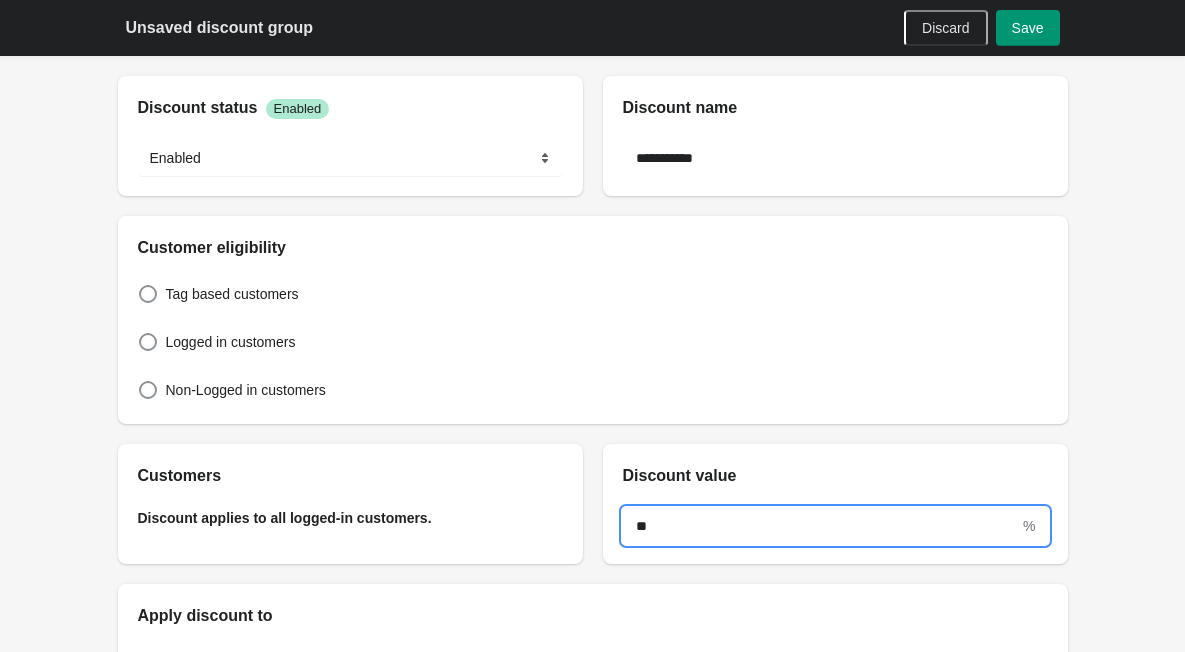 type on "**" 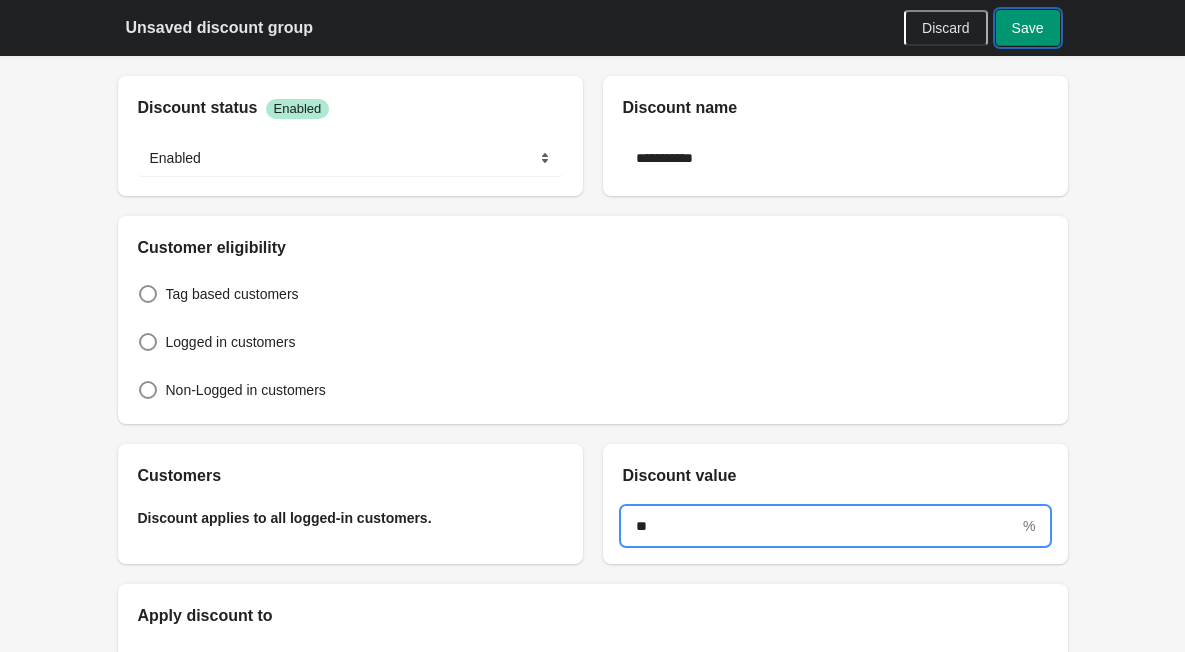 click on "Save" at bounding box center (1028, 28) 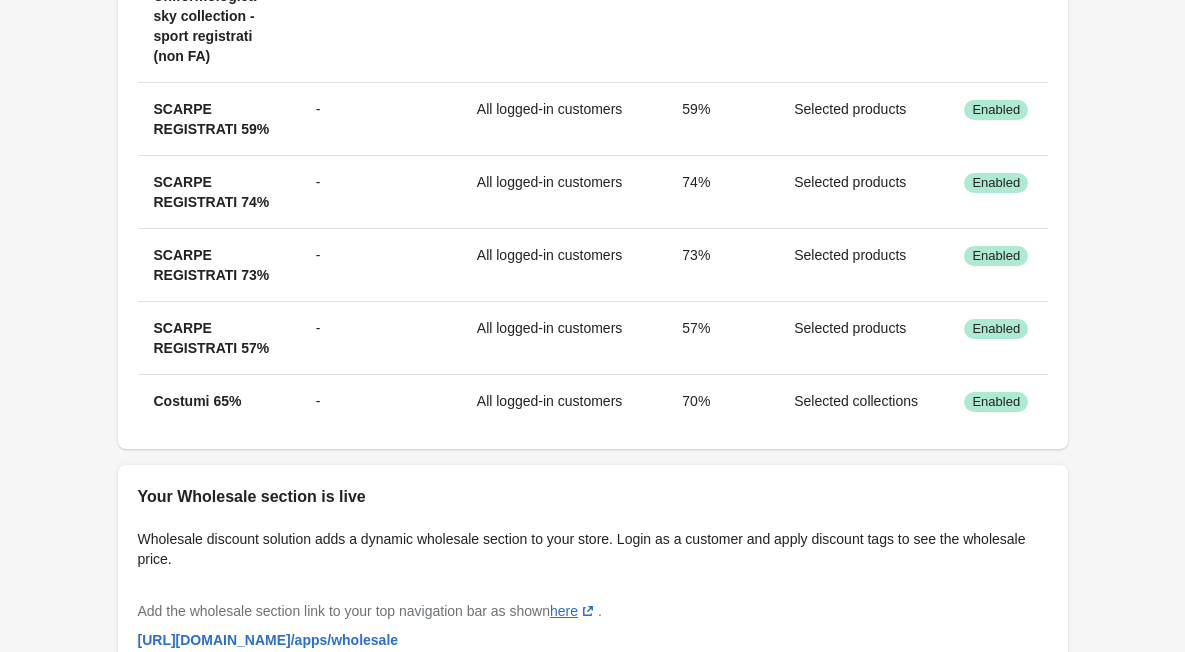 scroll, scrollTop: 1400, scrollLeft: 0, axis: vertical 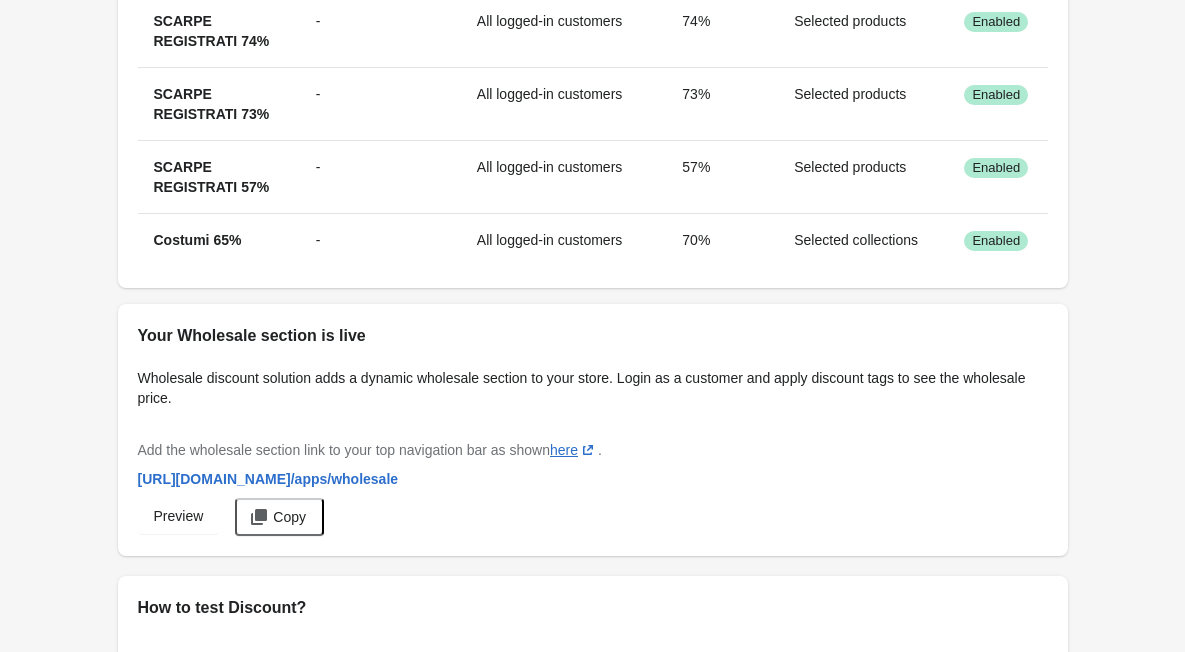 click on "Filter items sort ascending by Name sort descending by Customer tag Customer eligibility sort descending by Discount sort descending by Apply discount to Status   Listino Forze Armate Utente Forze Armate Tag based customers 40% Expected products Success Enabled Actions Listino Non Registrato - All non-logged-in customers 30% Selected products Success Enabled Actions W4 - S4 - SCARPE - S5 Non Registrati - All non-logged-in customers 50% Selected products Success Enabled Actions W4 - S4 - Scarpe - S5 Registrati - All logged-in customers 50% Selected products Success Enabled Actions W3 - Registrati - All logged-in customers 60% Product Tags Success Enabled Actions W3 - Non registrati - All non-logged-in customers 60% Product Tags Success Enabled Actions Extra 20% - All non-logged-in customers 5% Selected collections Disabled Actions Extra 20 Sport - All logged-in customers 20% Selected collections Disabled Actions Listino Registrato Utente Registrato Tag based customers 30% Selected products Success Enabled - -" at bounding box center (593, -518) 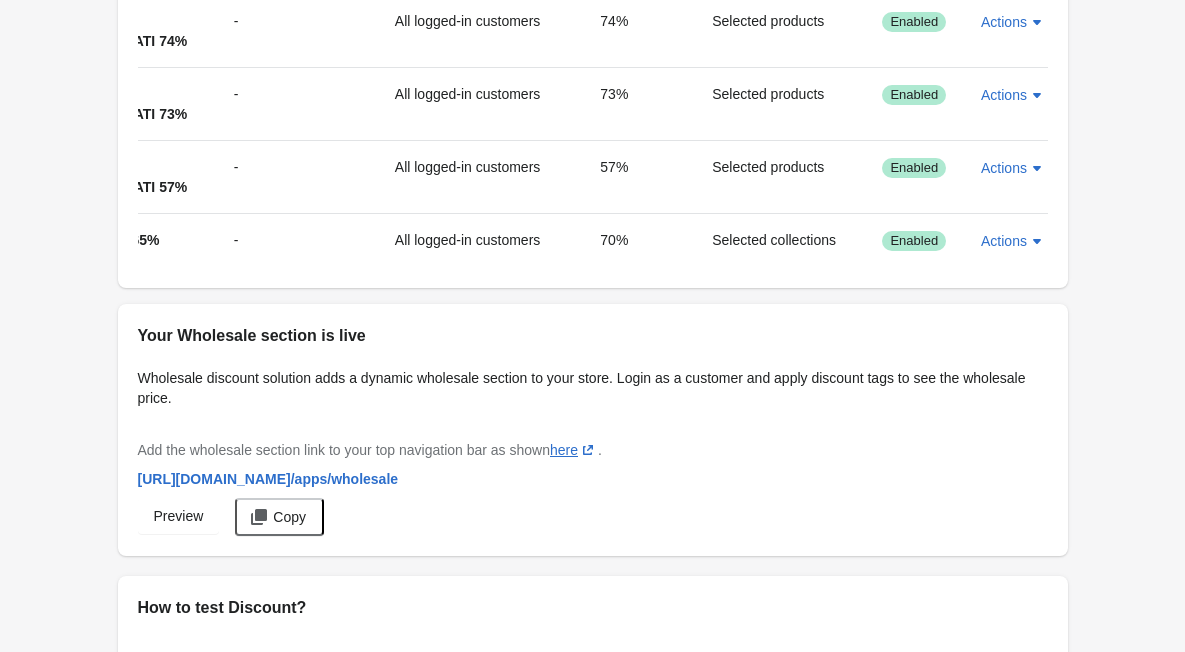 scroll, scrollTop: 0, scrollLeft: 0, axis: both 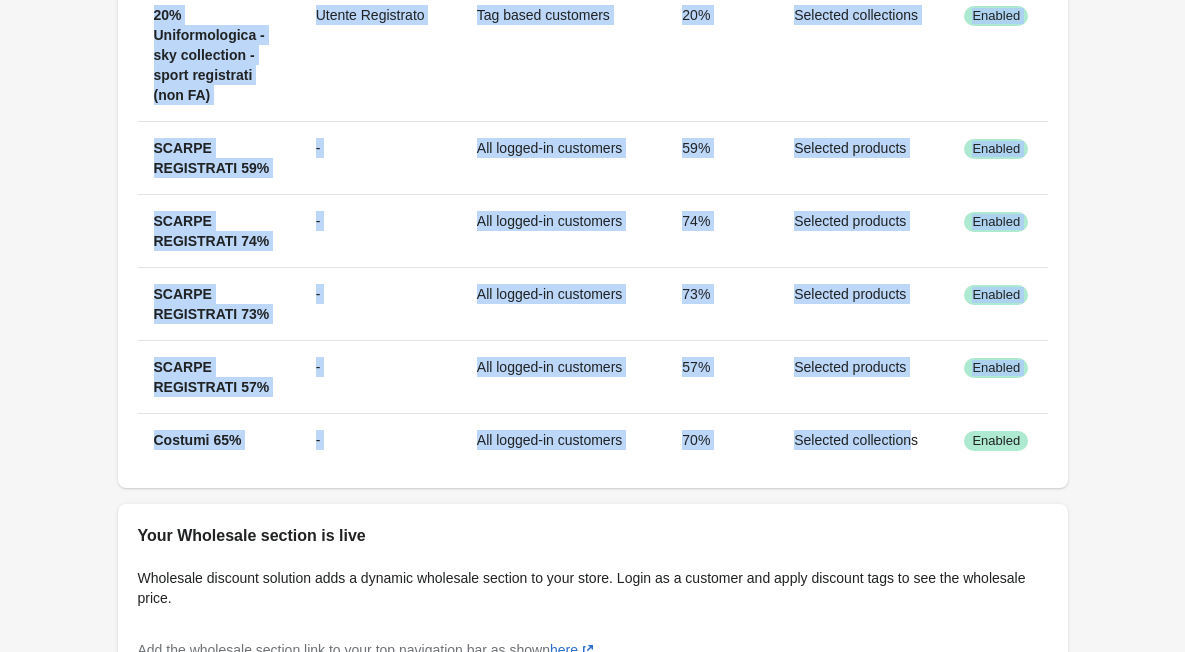 drag, startPoint x: 902, startPoint y: 462, endPoint x: 902, endPoint y: 474, distance: 12 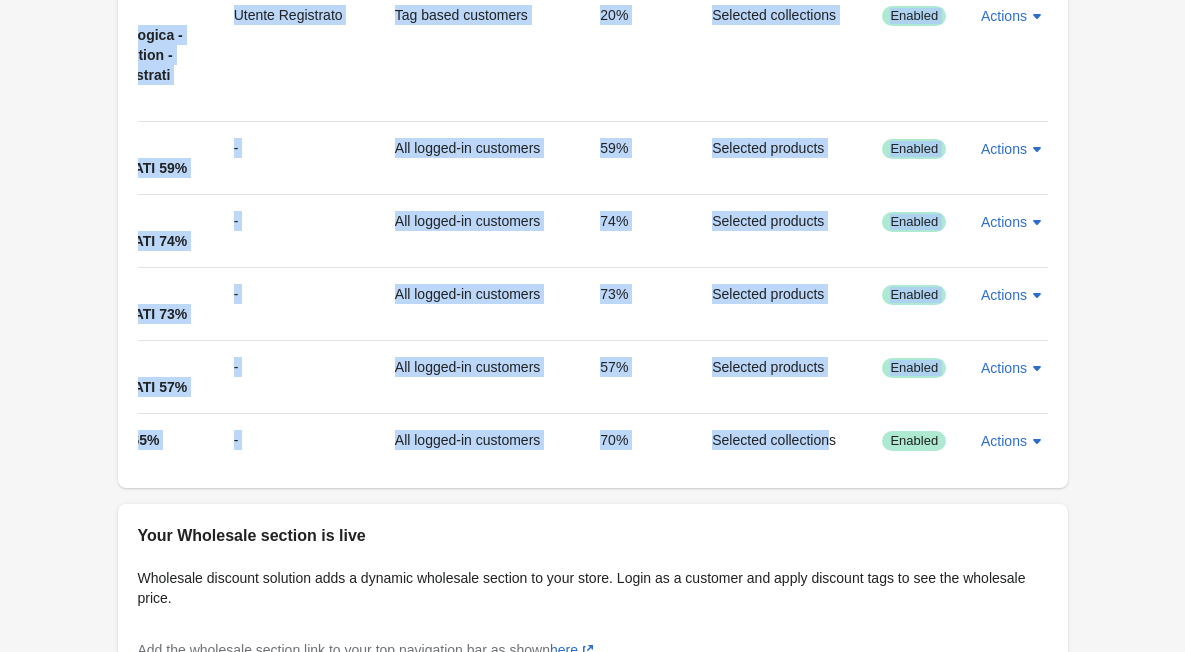 scroll, scrollTop: 0, scrollLeft: 0, axis: both 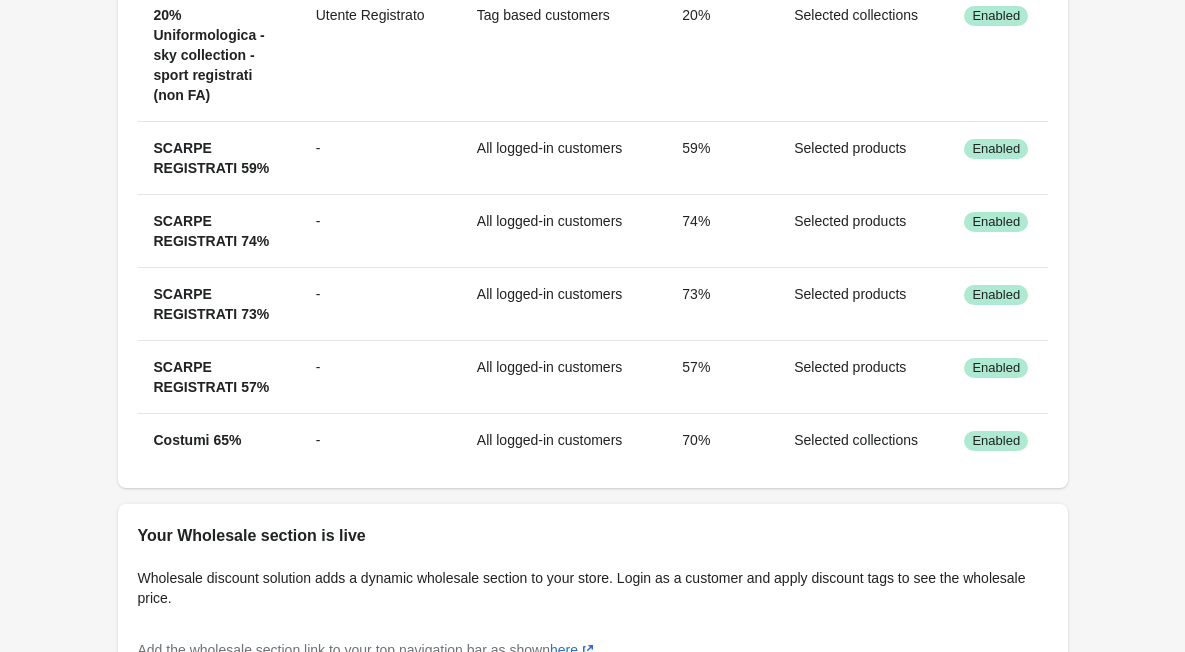 click on "Your Wholesale section is live" at bounding box center (593, 536) 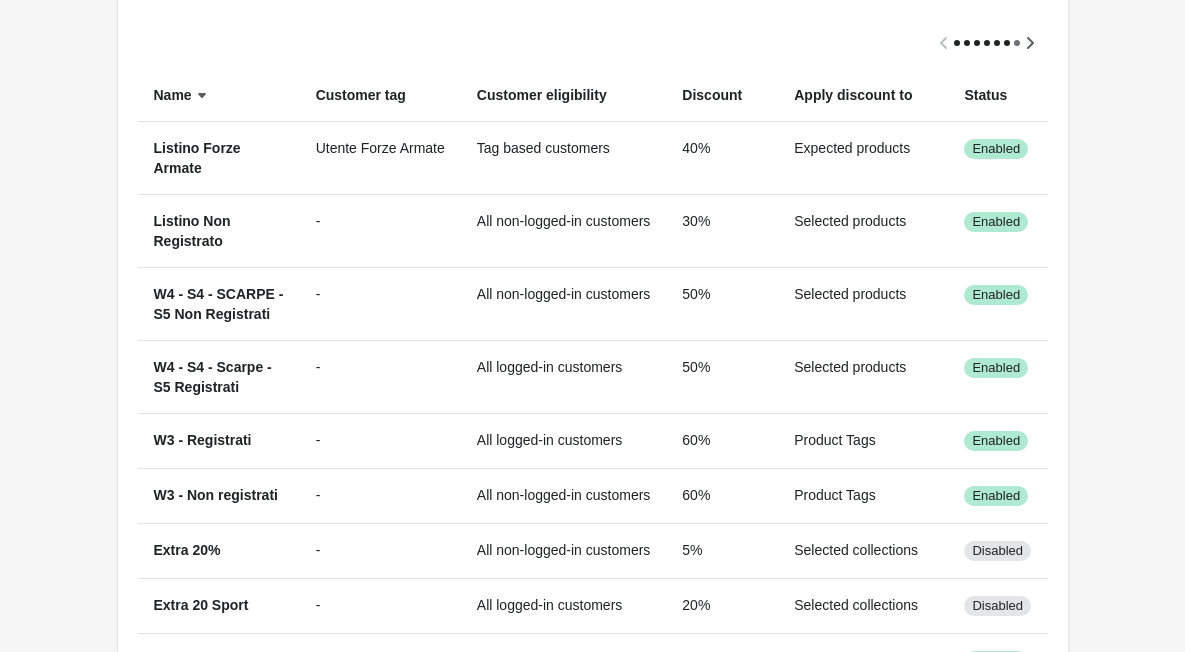 scroll, scrollTop: 0, scrollLeft: 0, axis: both 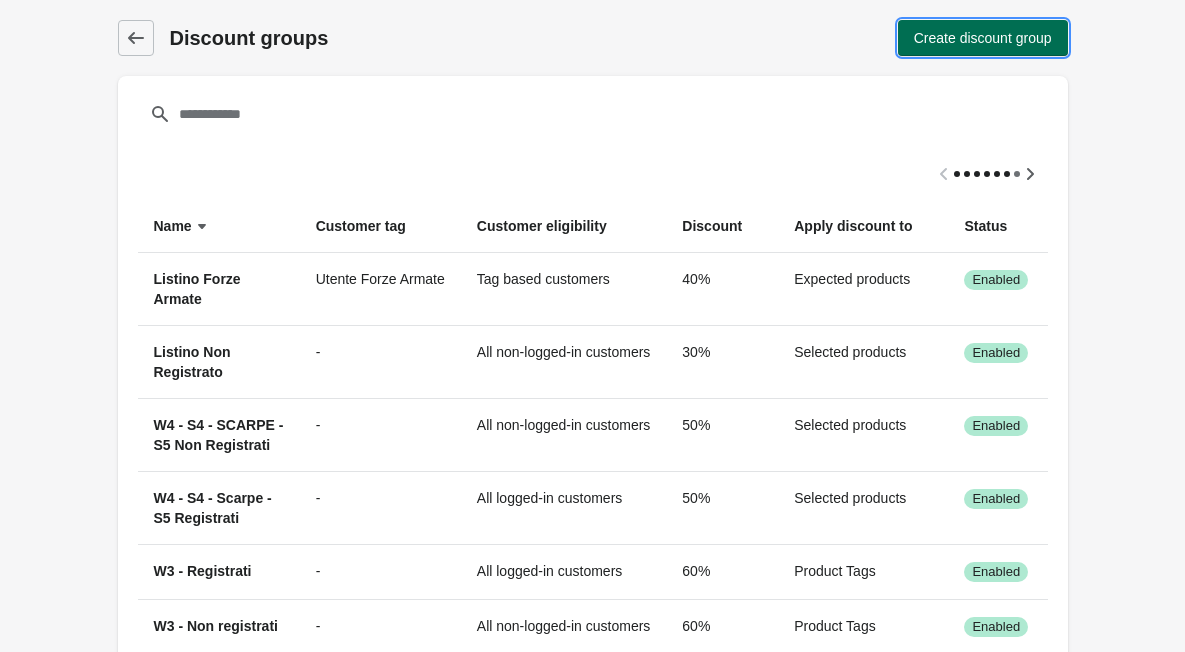 click on "Create discount group" at bounding box center [983, 38] 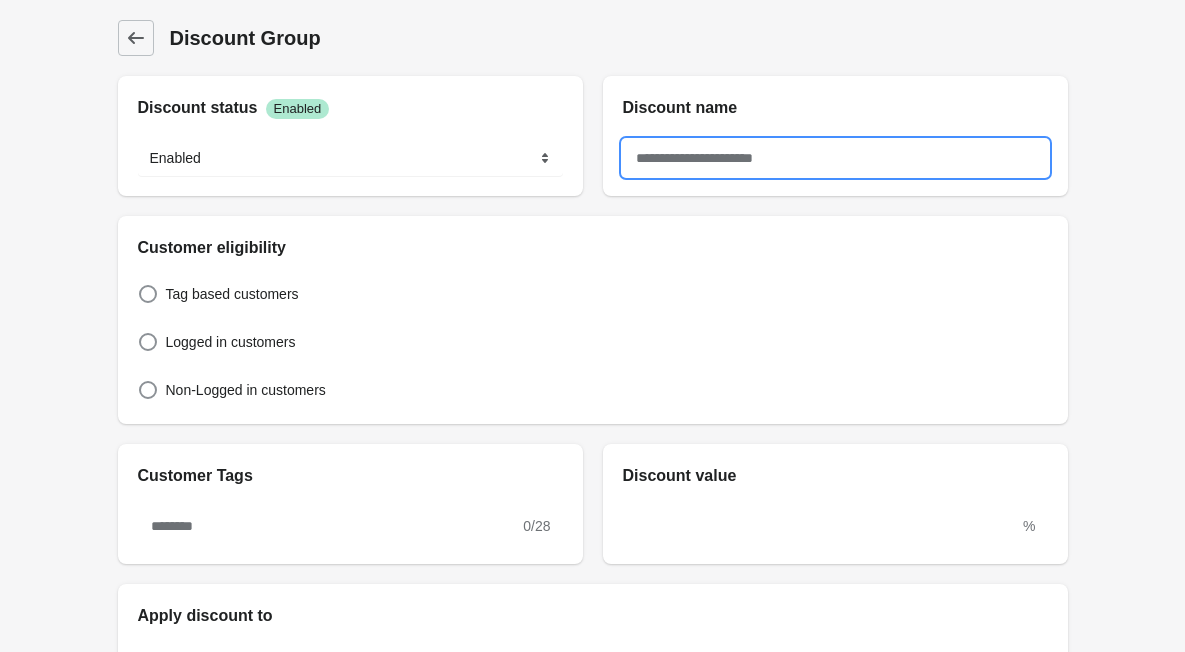 click at bounding box center [835, 158] 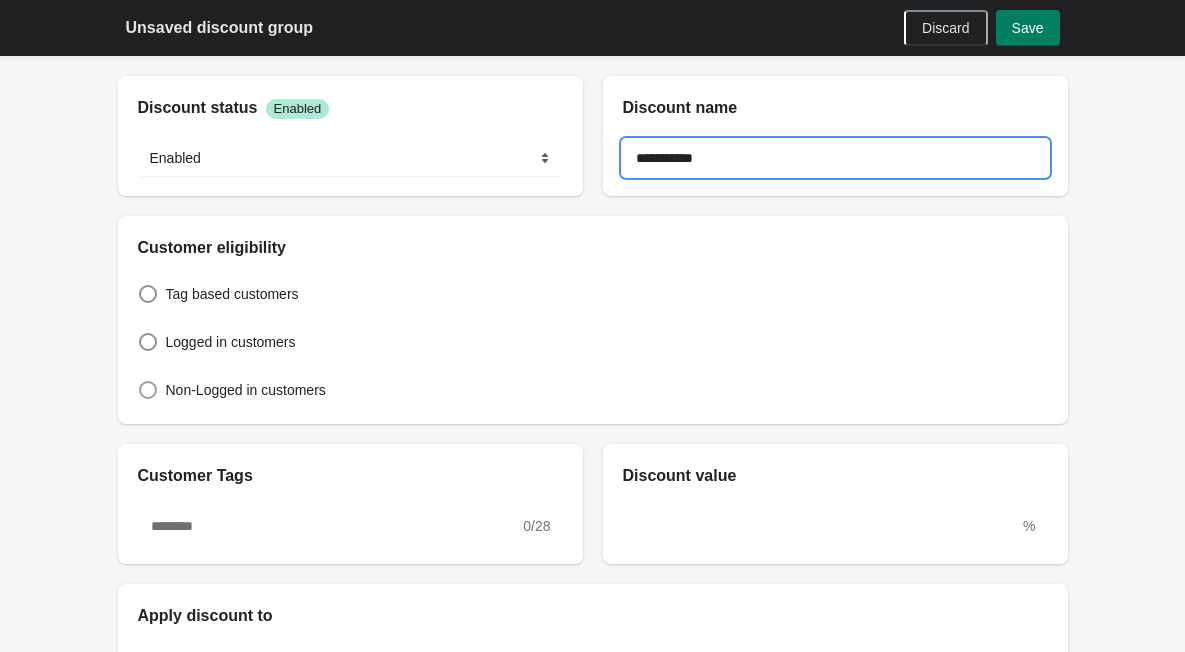 type on "**********" 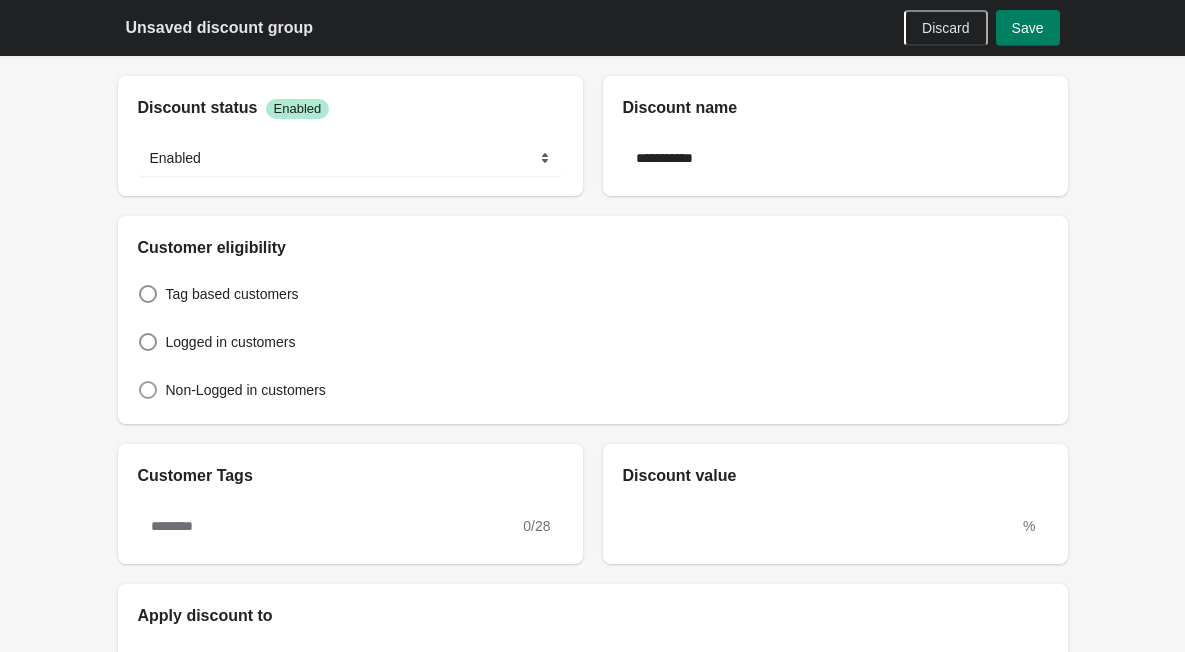 click at bounding box center [148, 390] 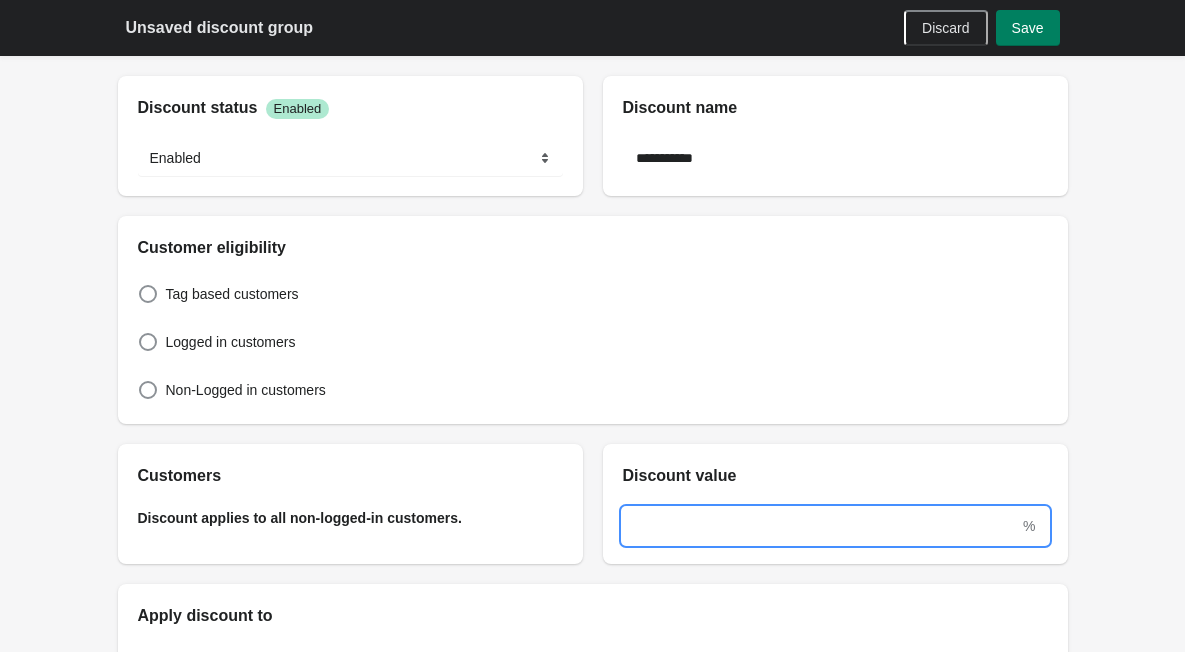 click at bounding box center (821, 526) 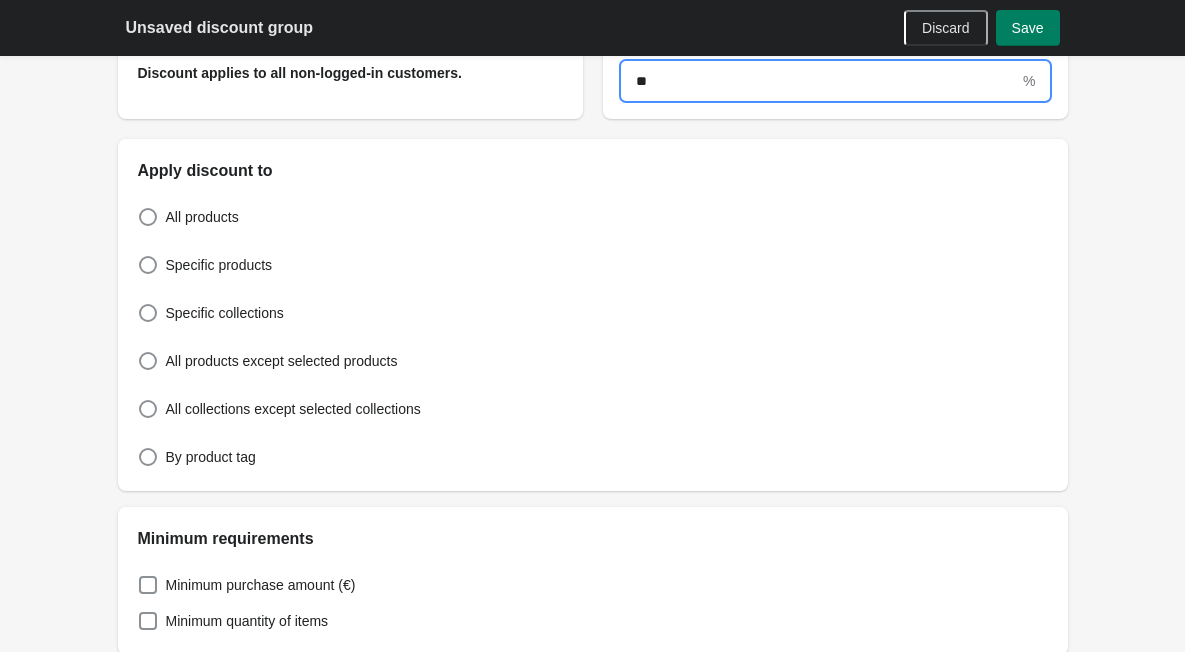 scroll, scrollTop: 600, scrollLeft: 0, axis: vertical 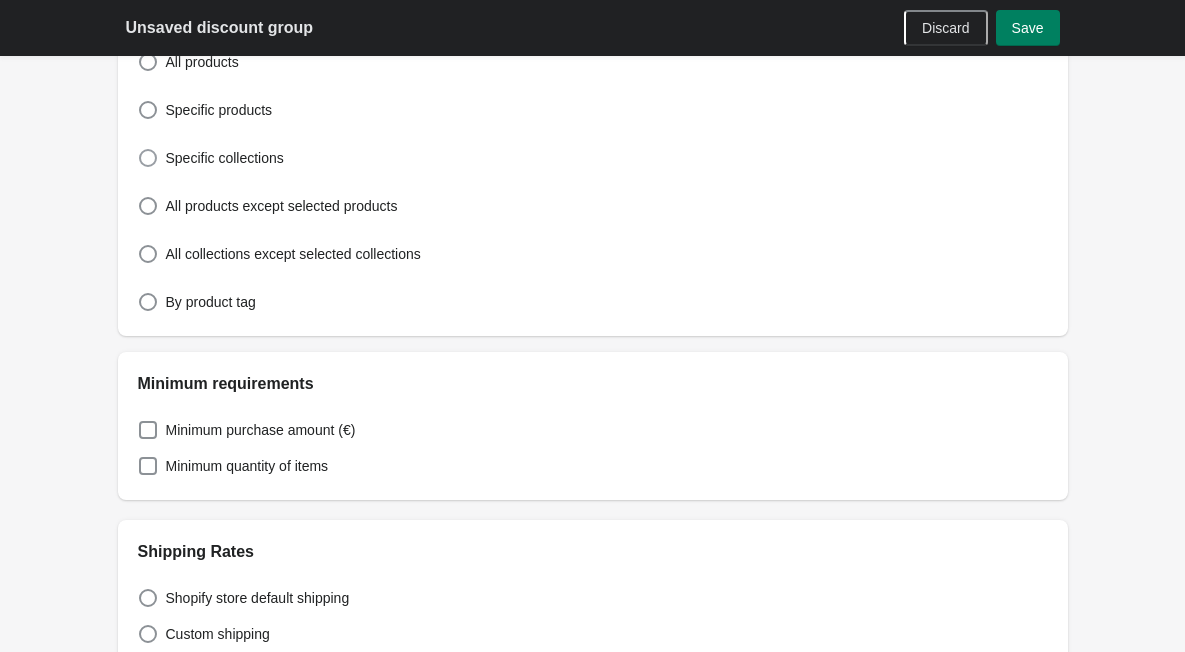 type on "**" 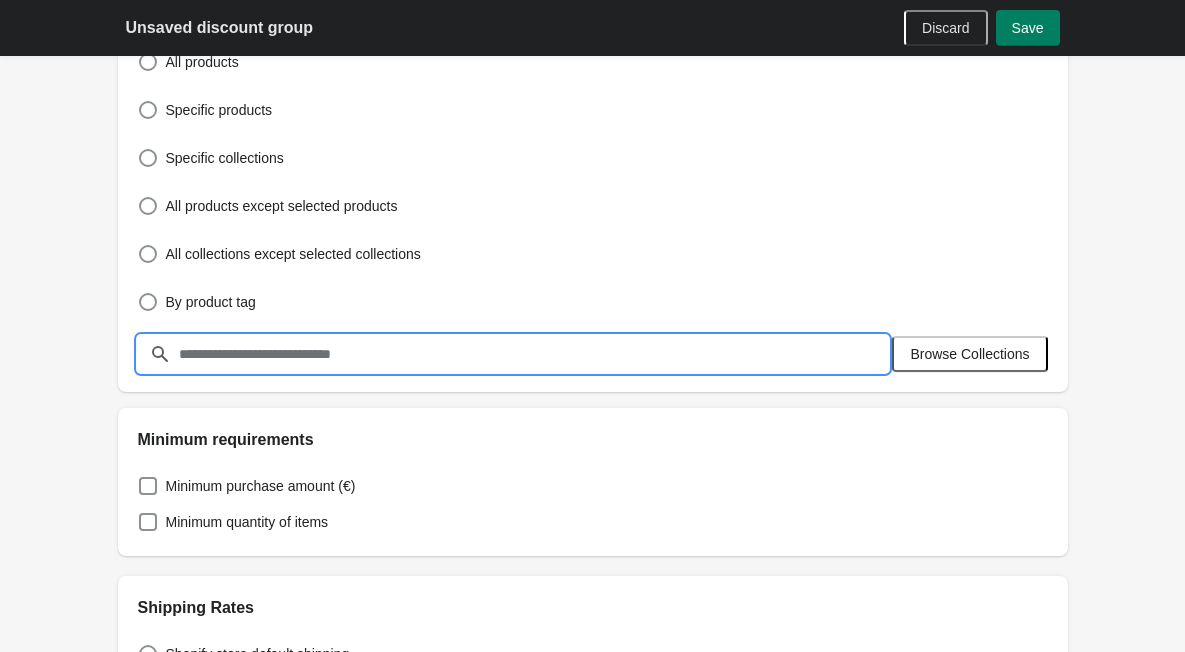 click at bounding box center [533, 354] 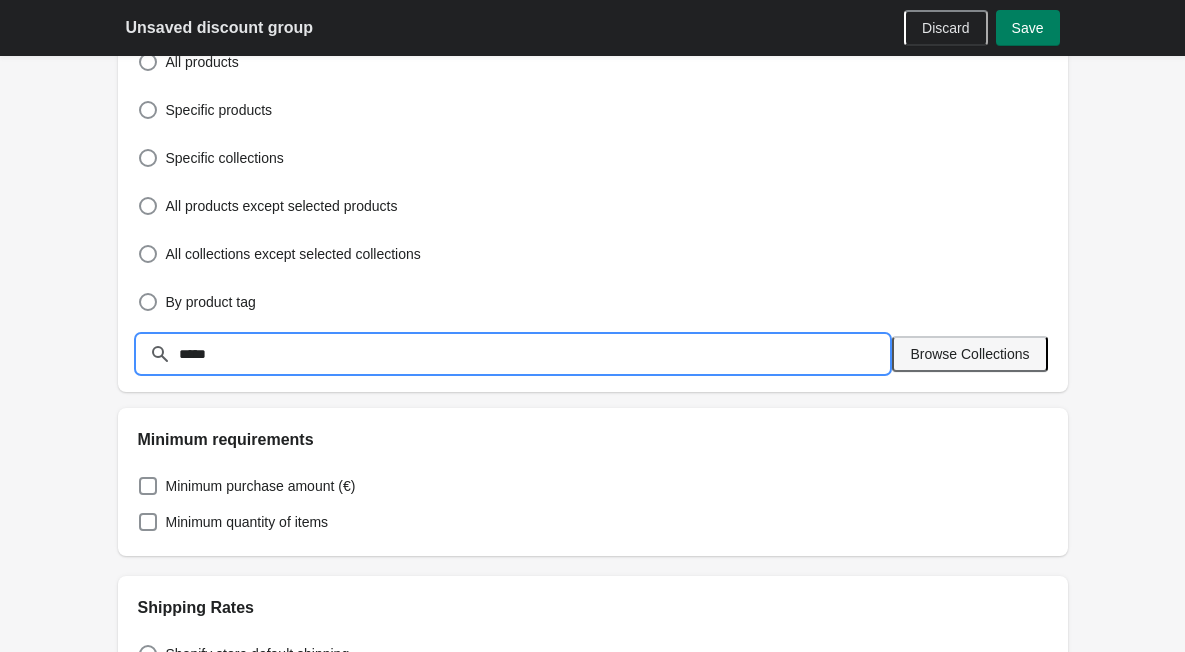 type on "*****" 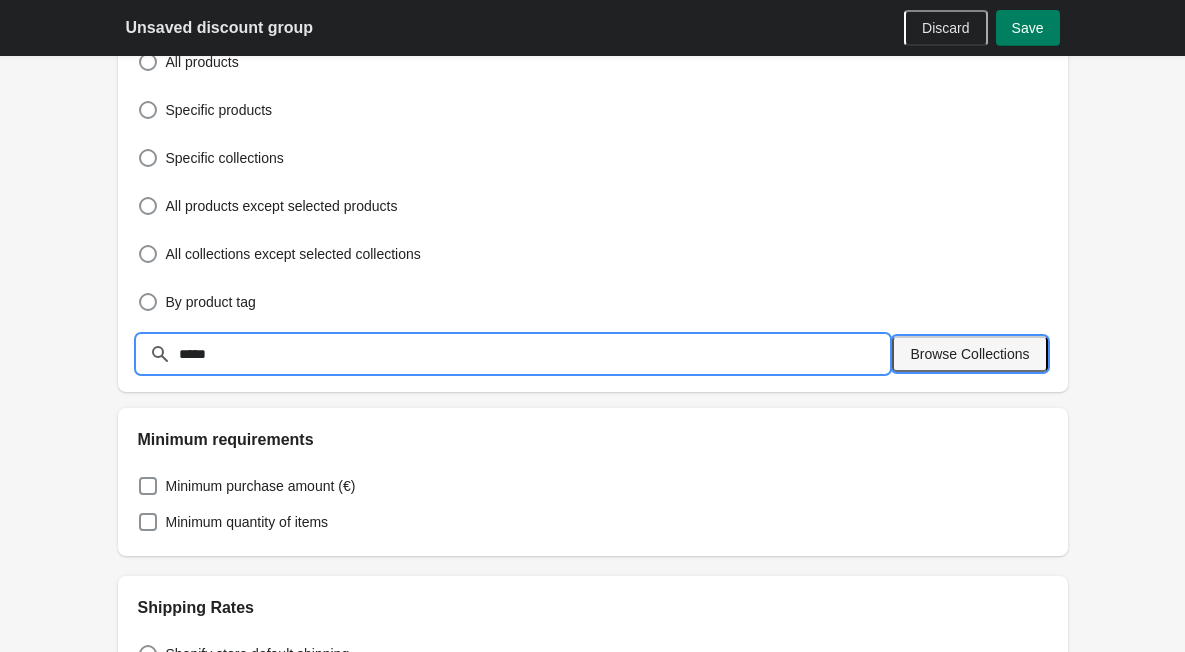 click on "Browse Collections" at bounding box center [969, 354] 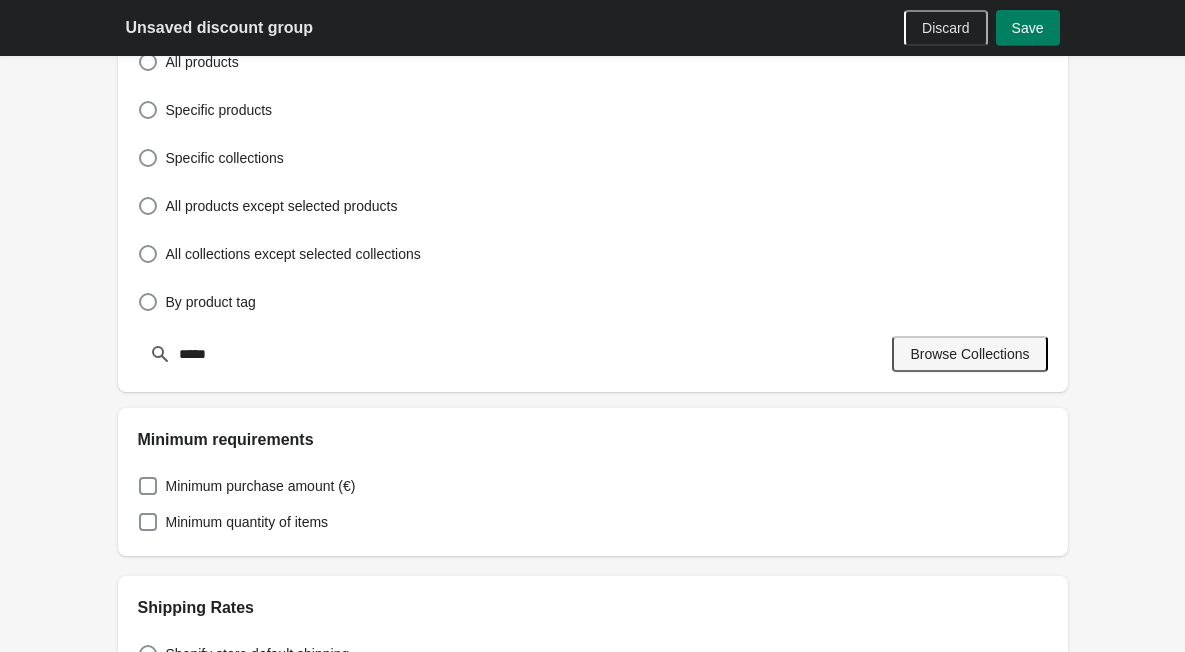 type 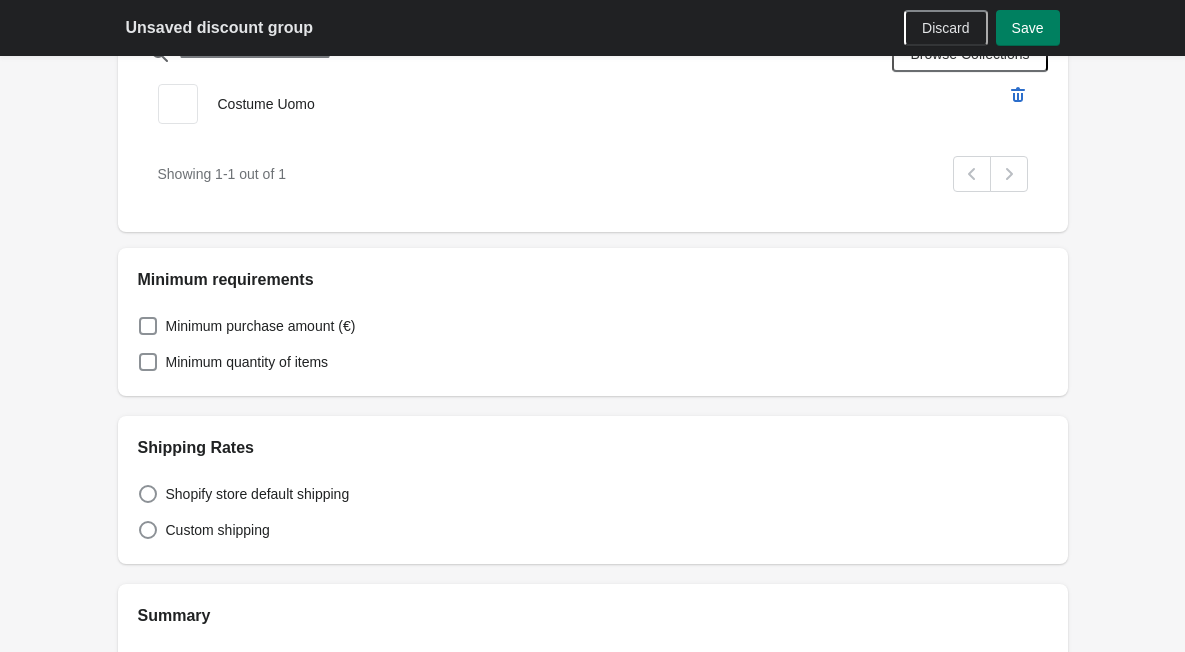 scroll, scrollTop: 1163, scrollLeft: 0, axis: vertical 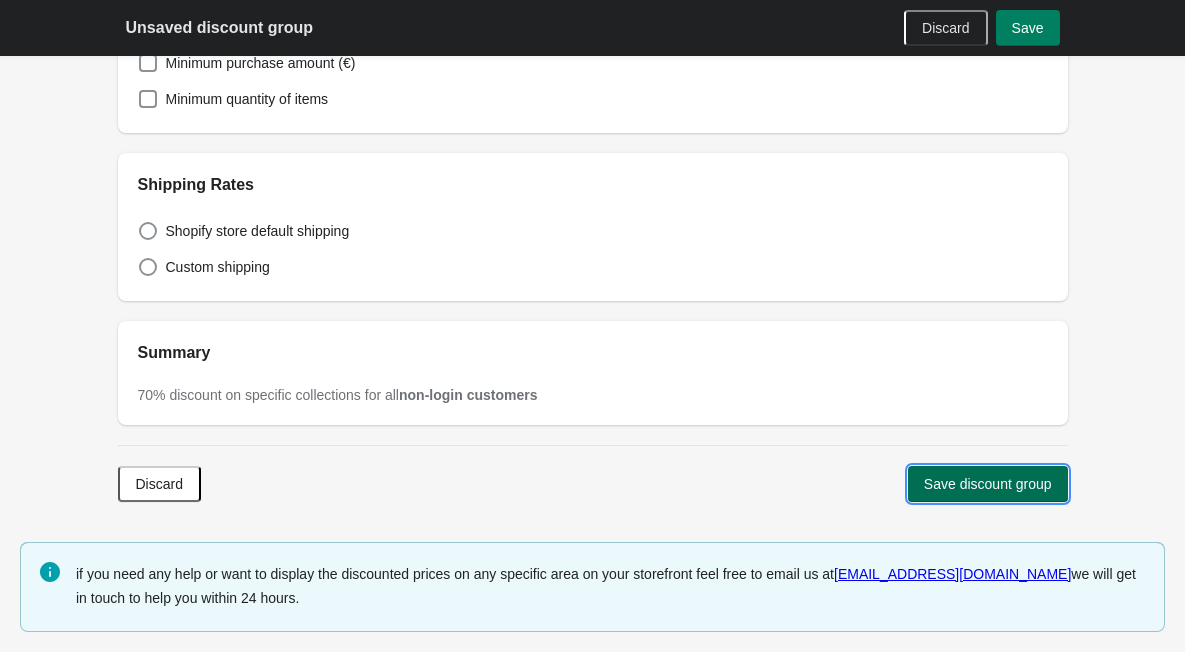 click on "Save discount group" at bounding box center [988, 484] 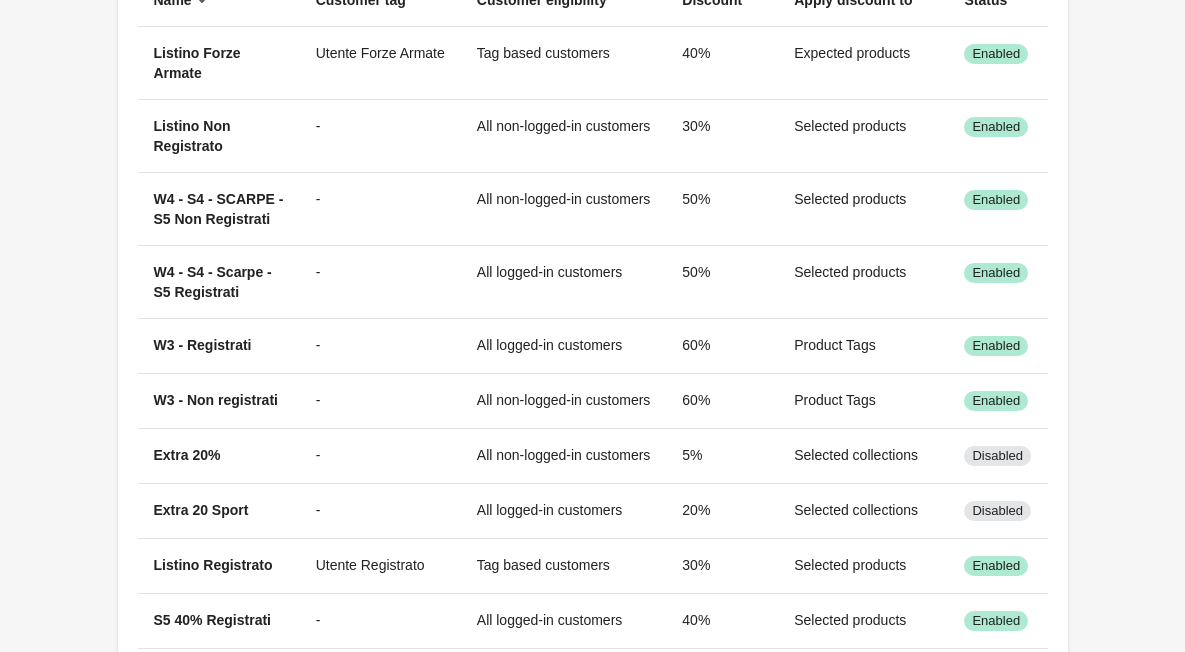 scroll, scrollTop: 1163, scrollLeft: 0, axis: vertical 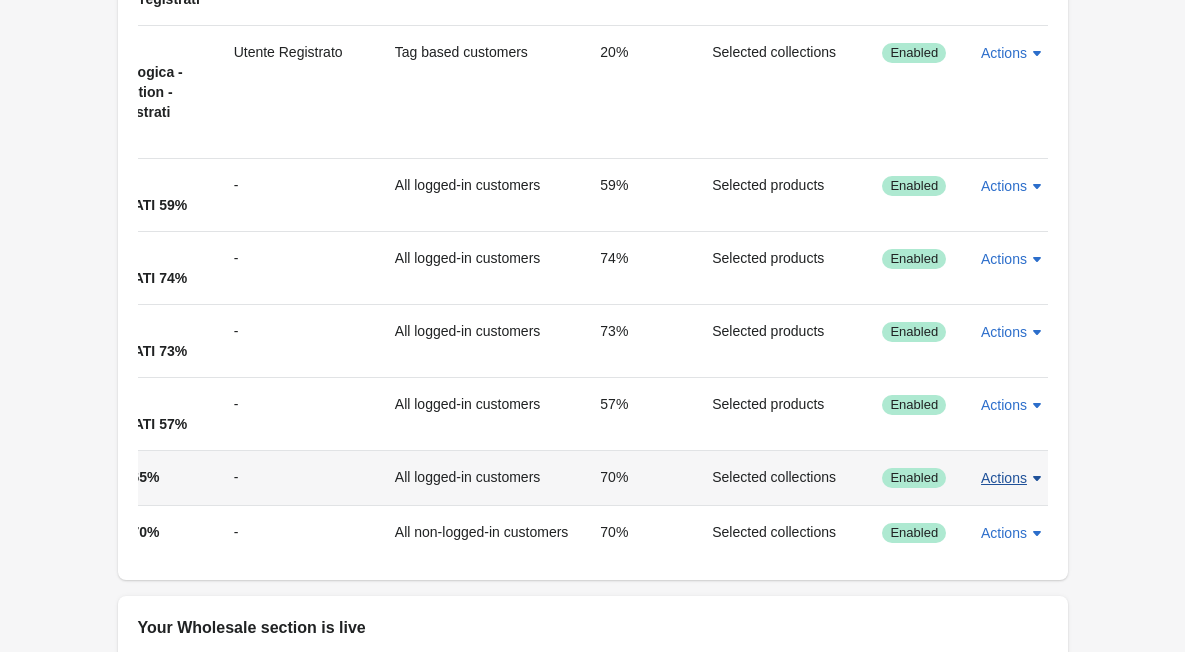 click on "Actions" at bounding box center (1004, 478) 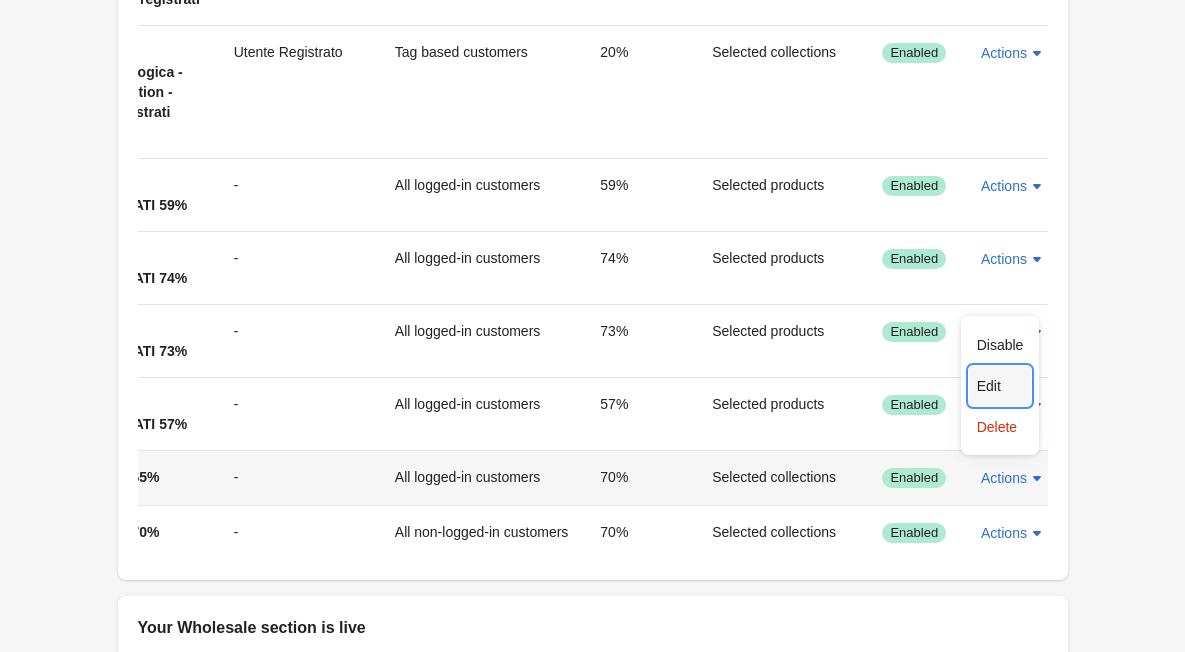 click on "Edit" at bounding box center [1000, 386] 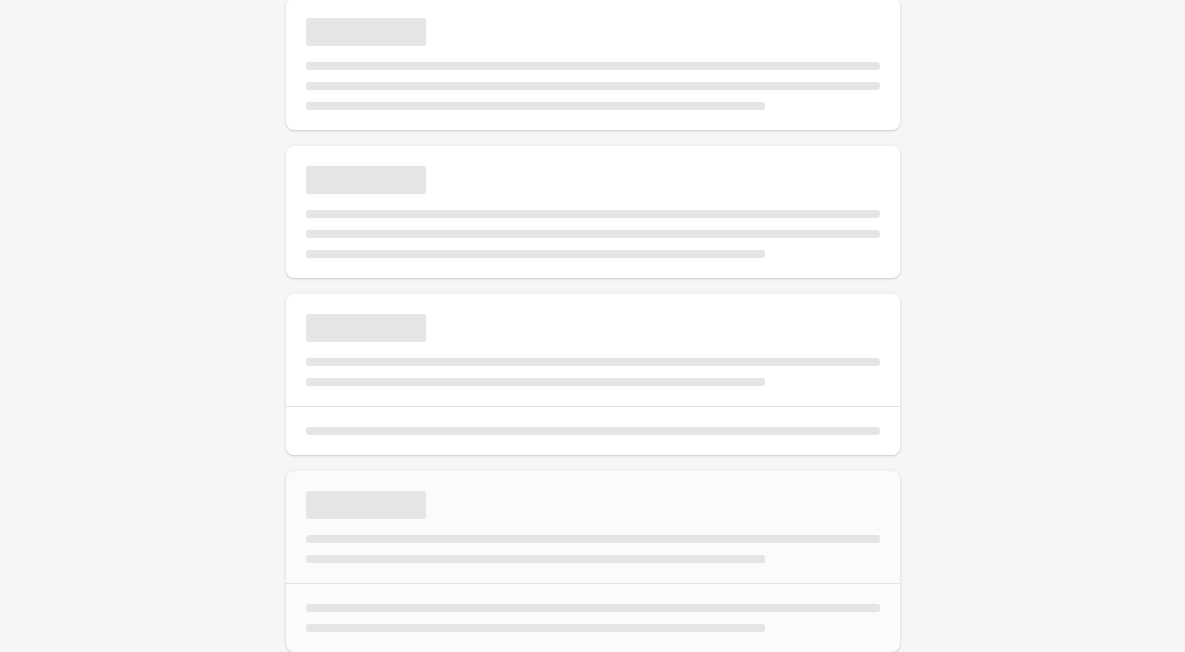 select on "*" 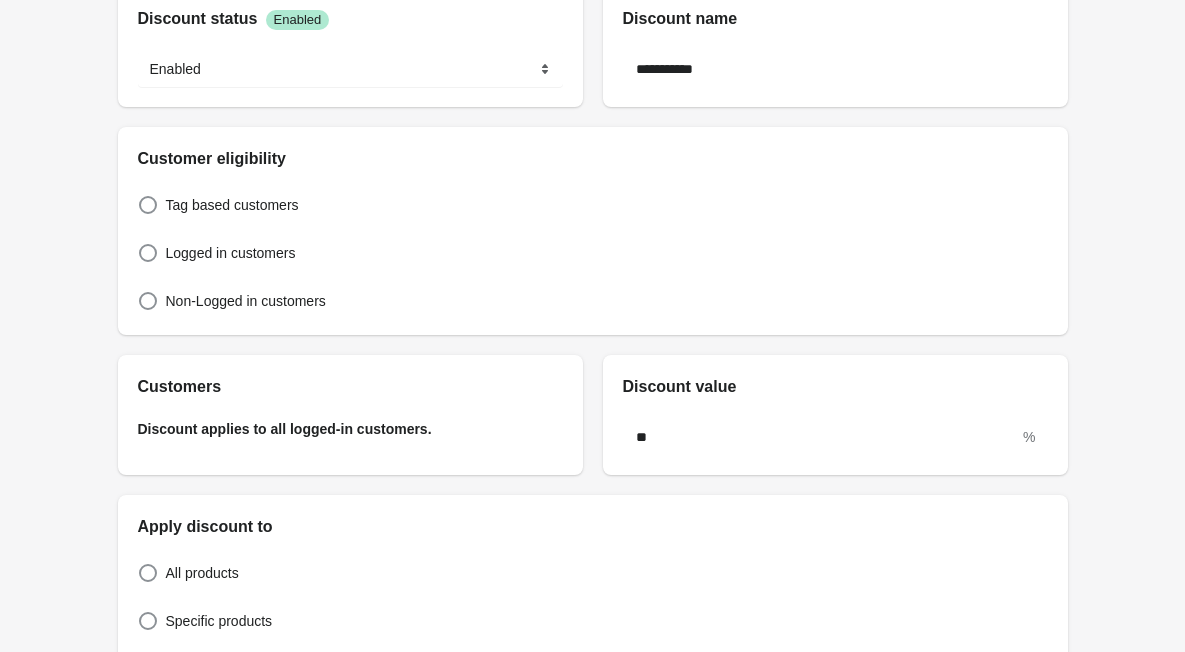 scroll, scrollTop: 0, scrollLeft: 0, axis: both 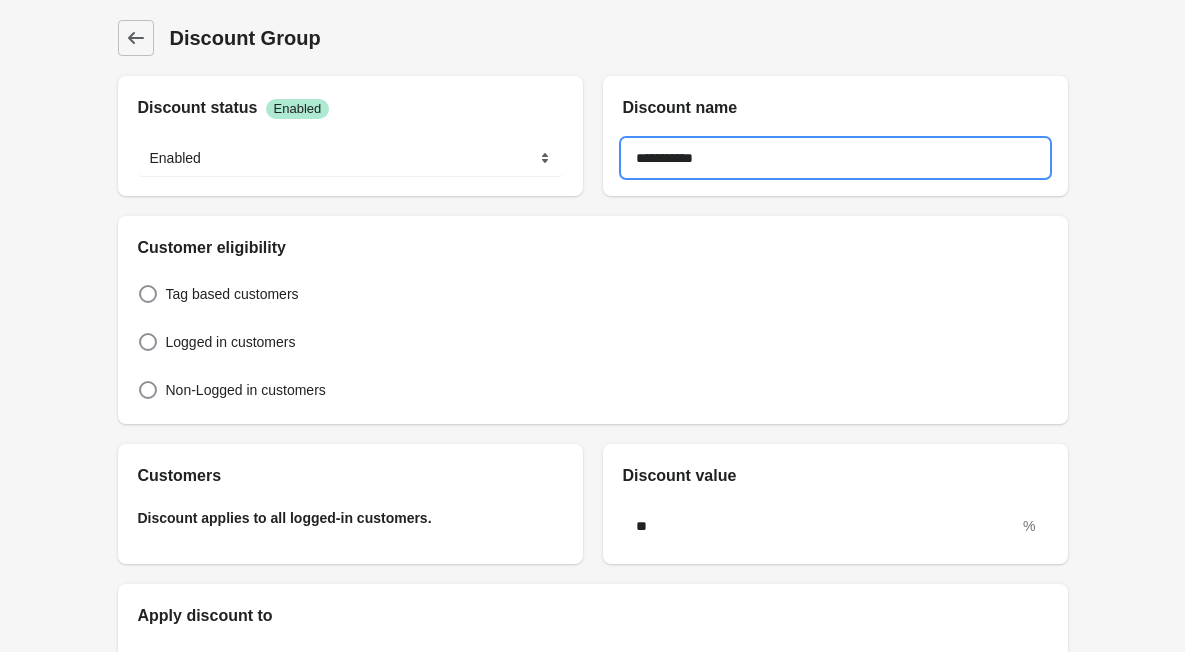 click on "**********" at bounding box center (835, 158) 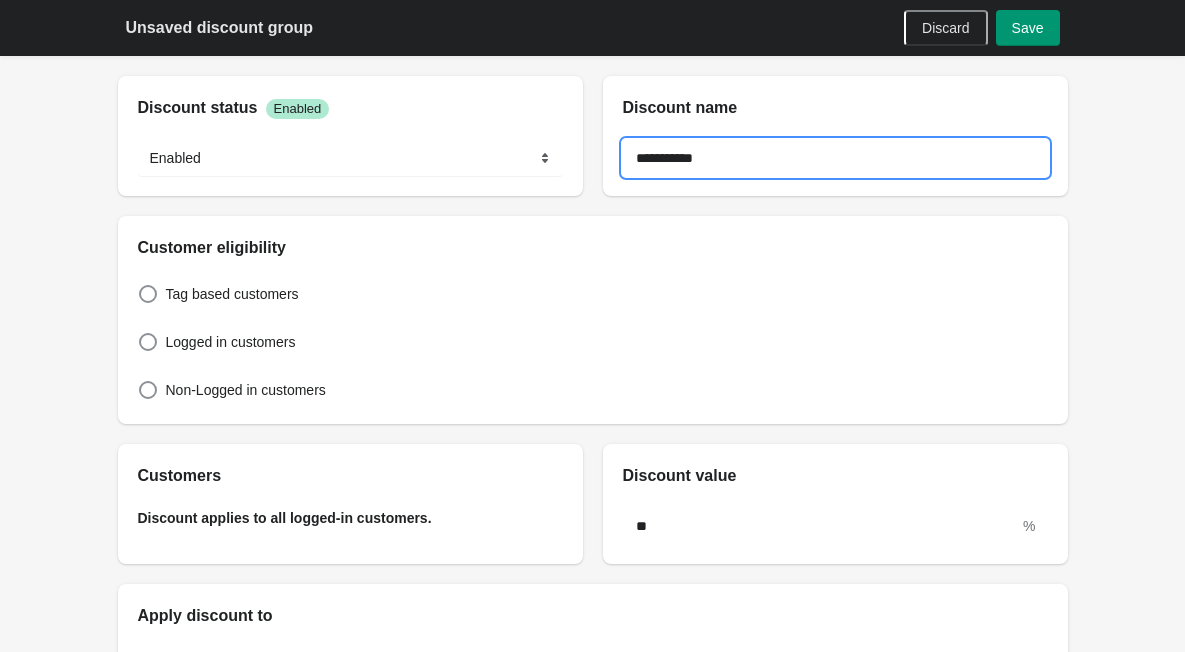 type on "**********" 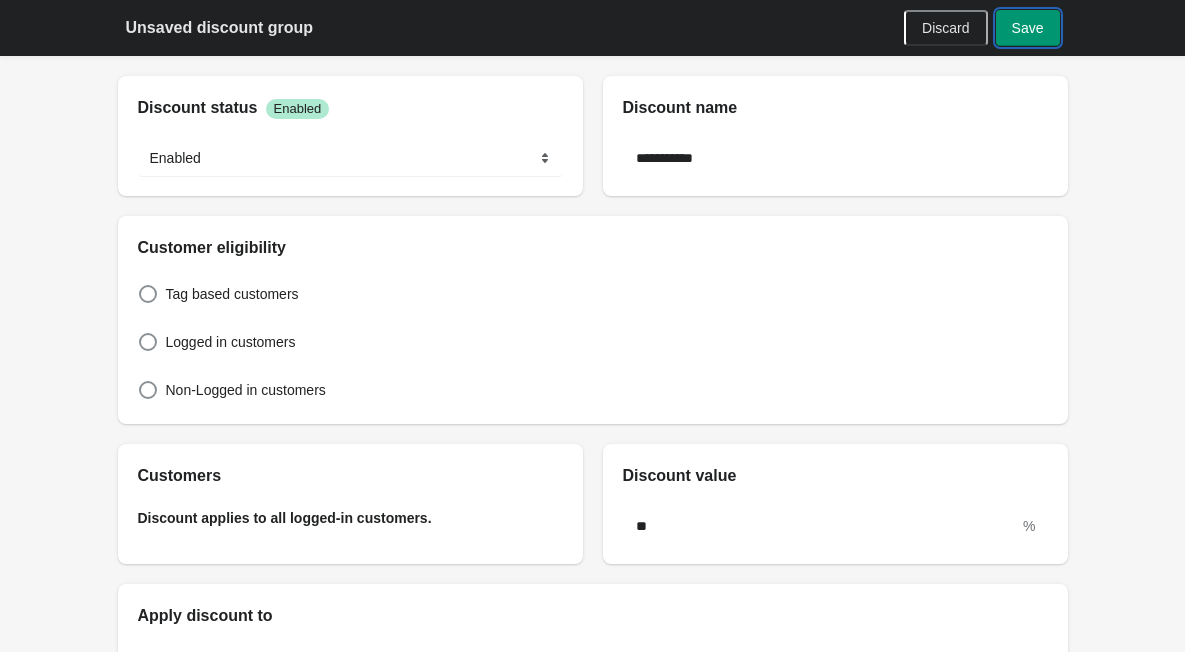 click on "Save" at bounding box center (1028, 28) 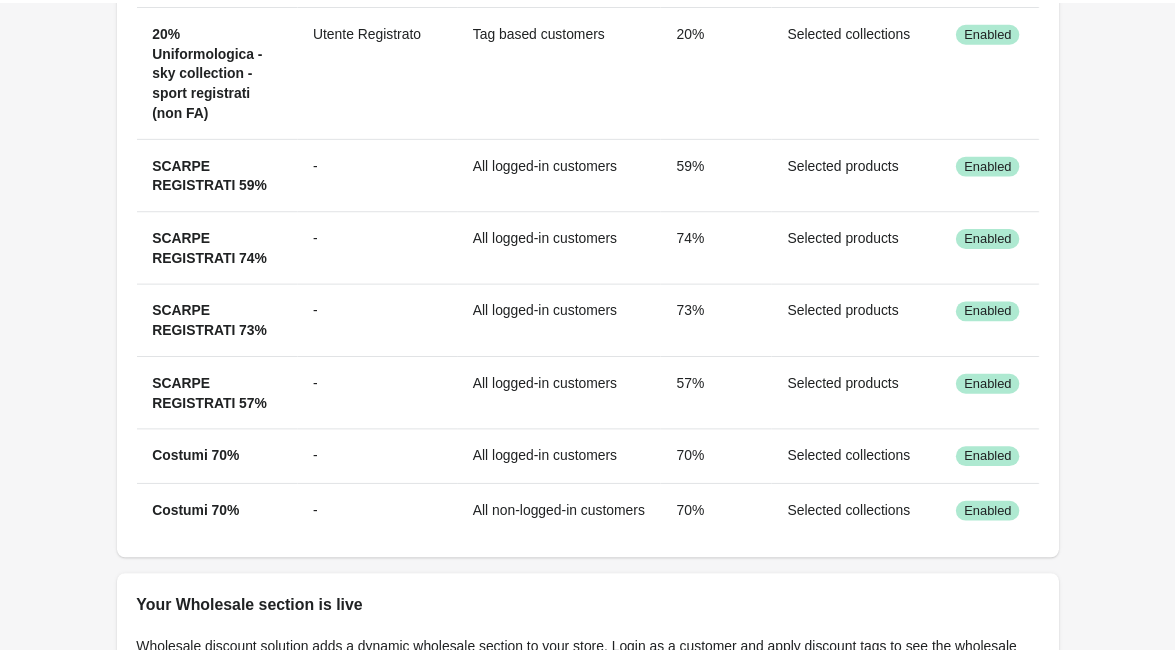 scroll, scrollTop: 1100, scrollLeft: 0, axis: vertical 